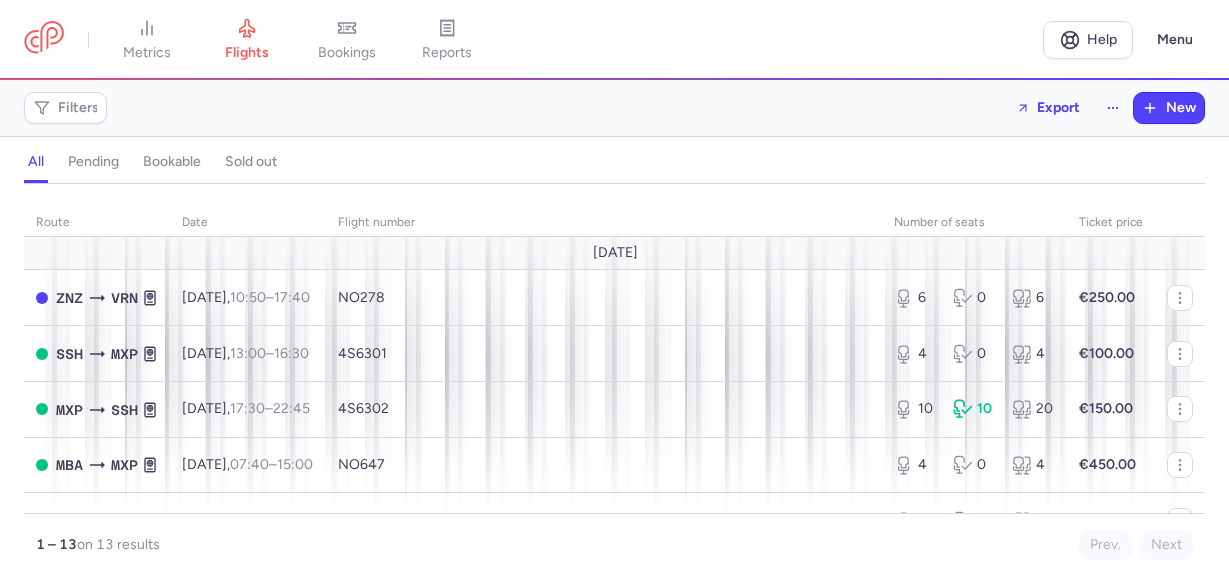 scroll, scrollTop: 0, scrollLeft: 0, axis: both 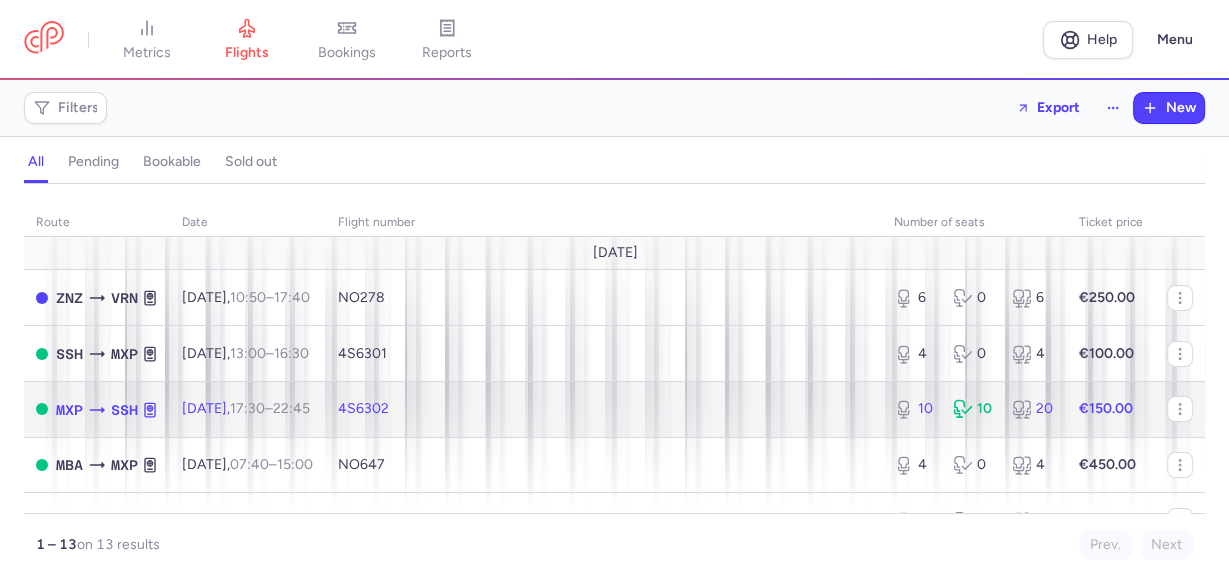 click on "€150.00" at bounding box center (1111, 409) 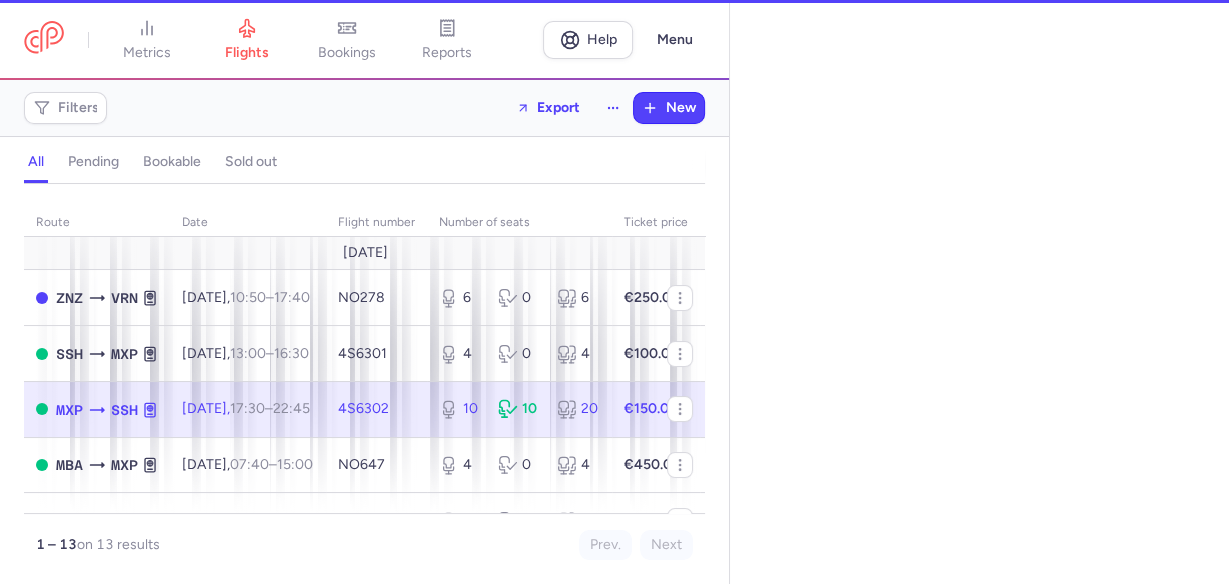 select on "days" 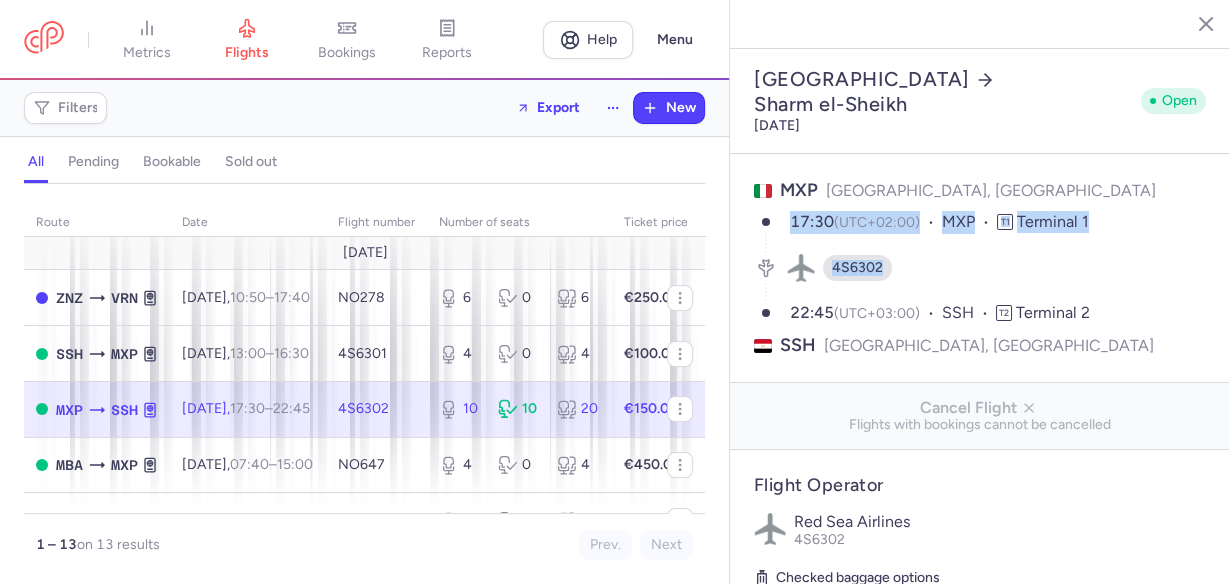 drag, startPoint x: 790, startPoint y: 147, endPoint x: 913, endPoint y: 164, distance: 124.16924 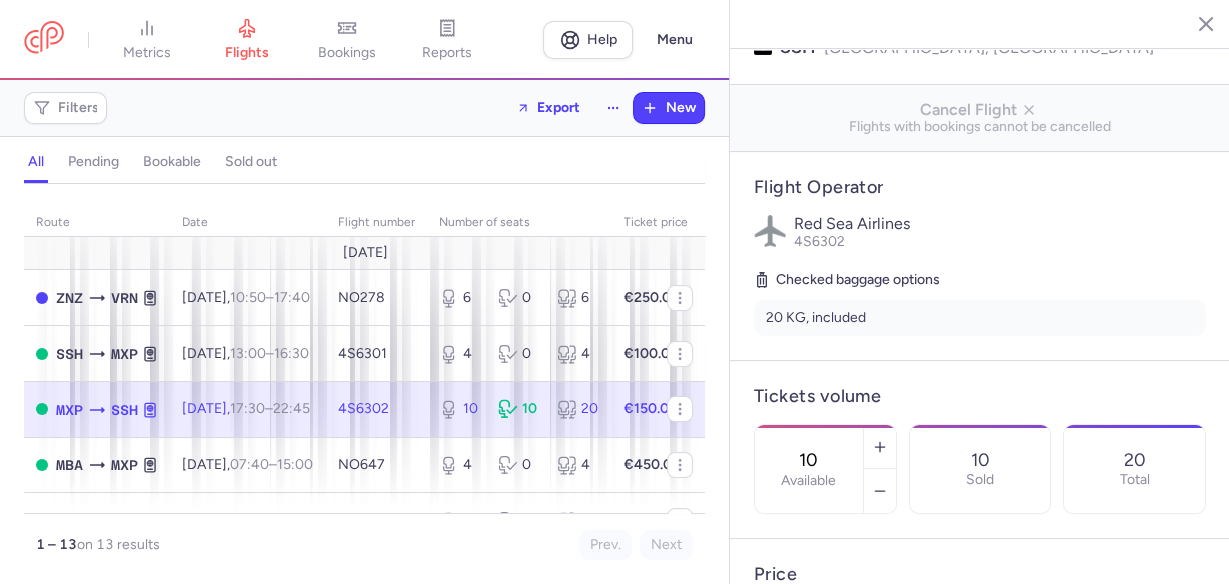 scroll, scrollTop: 320, scrollLeft: 0, axis: vertical 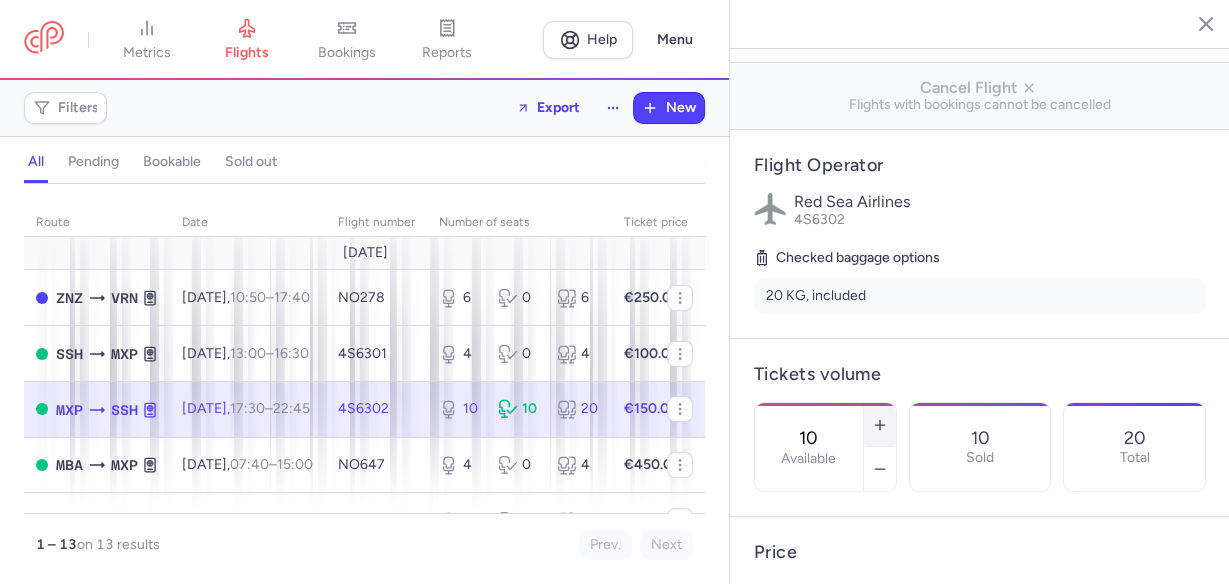 click 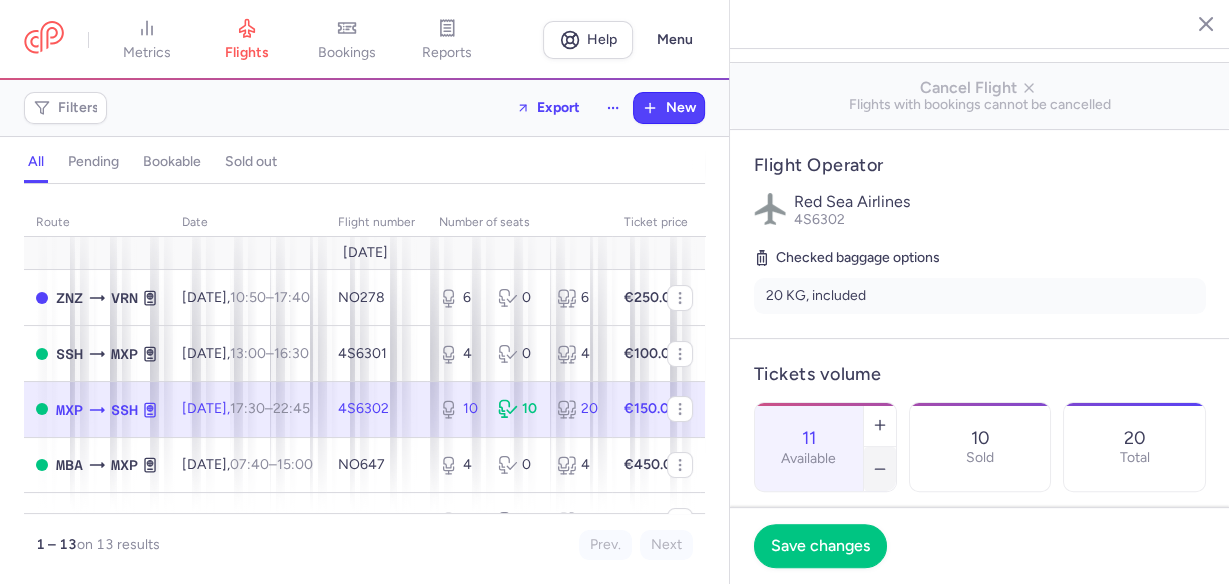 click 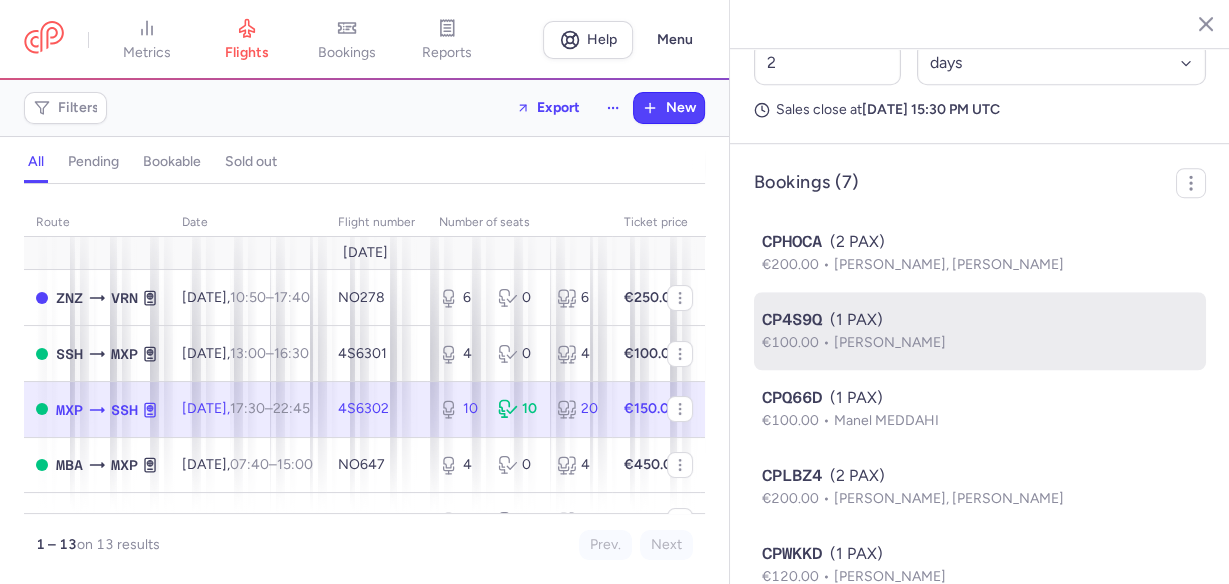 scroll, scrollTop: 993, scrollLeft: 0, axis: vertical 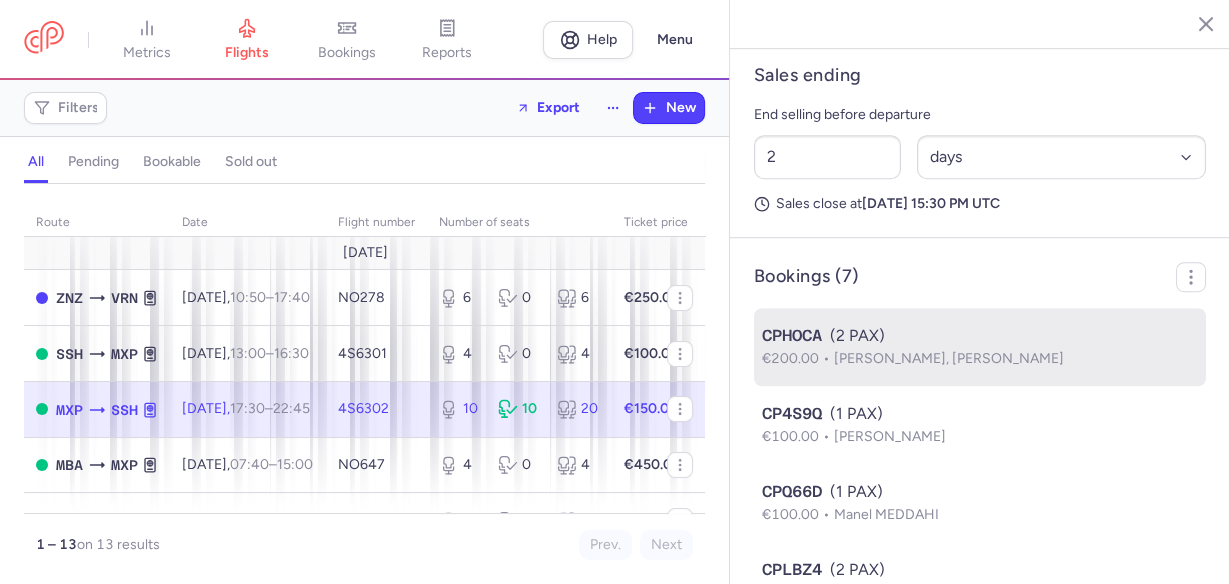 click on "Federico BARINDELLI, Giada Francesca GANGI" at bounding box center [949, 358] 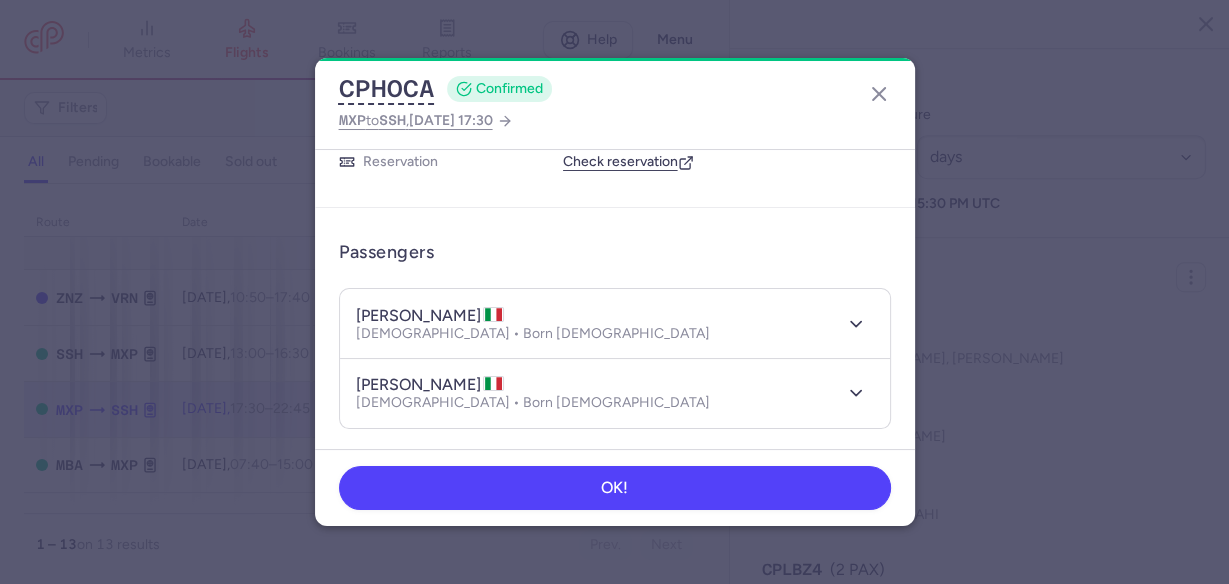 scroll, scrollTop: 160, scrollLeft: 0, axis: vertical 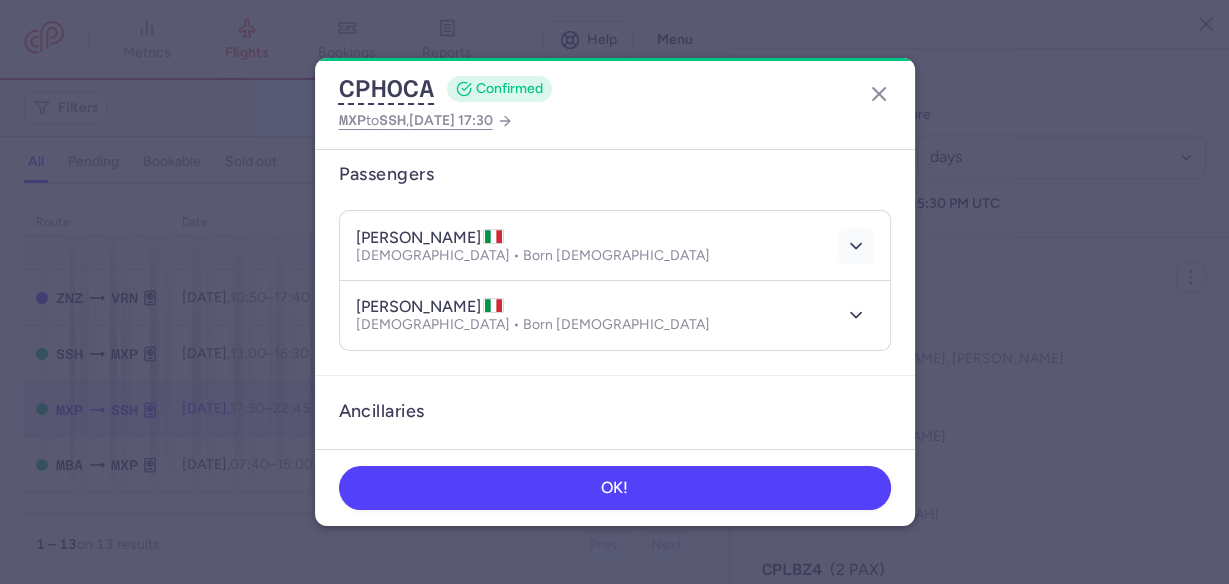 click 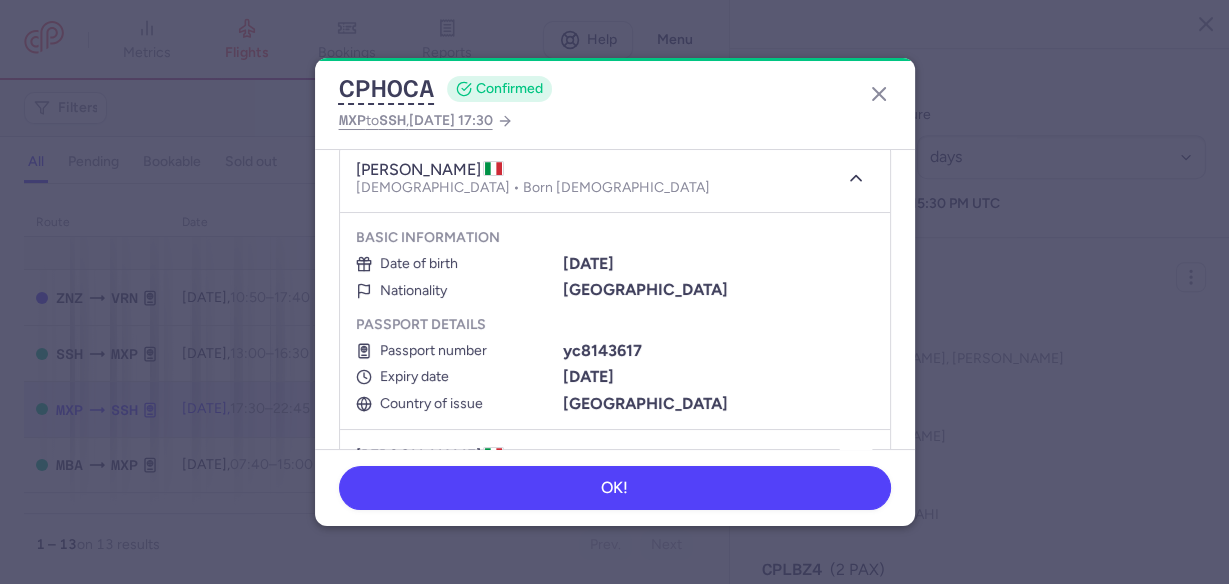 scroll, scrollTop: 80, scrollLeft: 0, axis: vertical 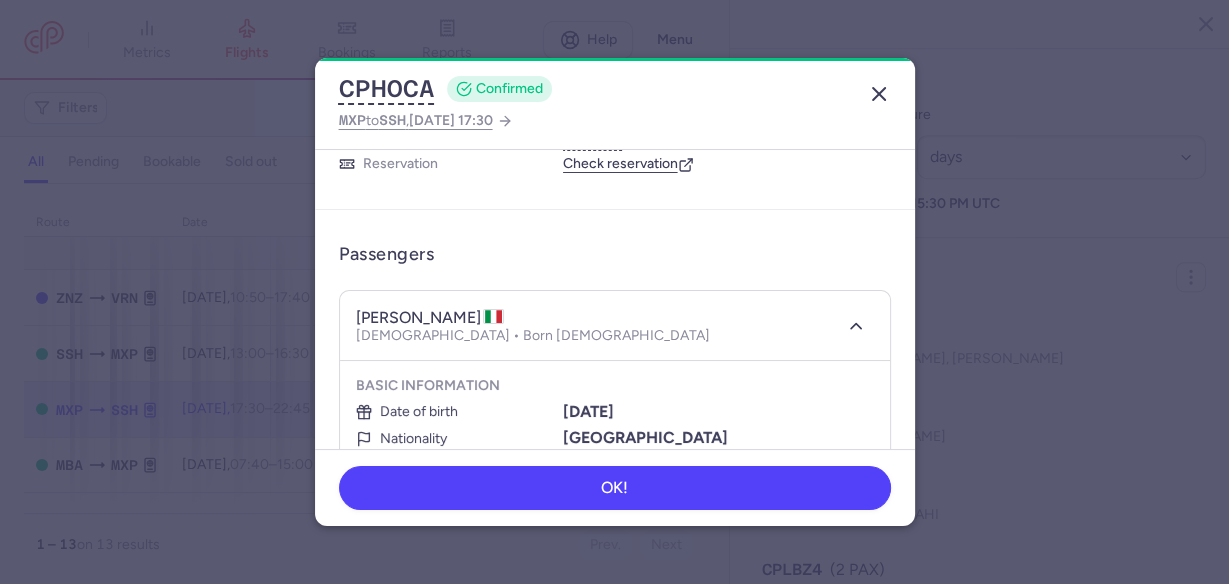 click 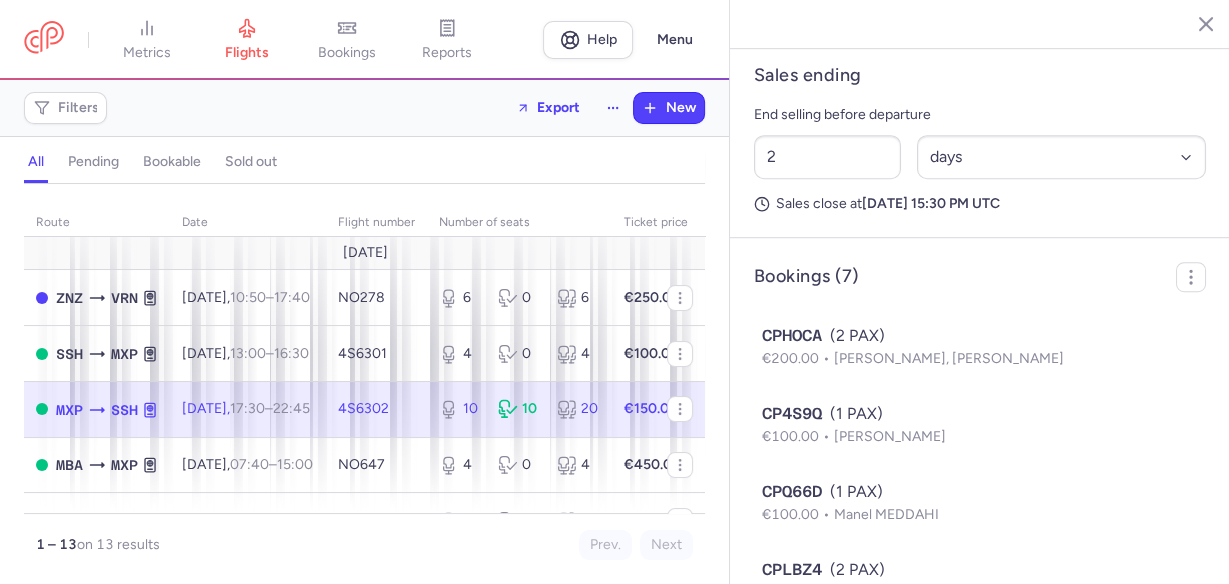 click 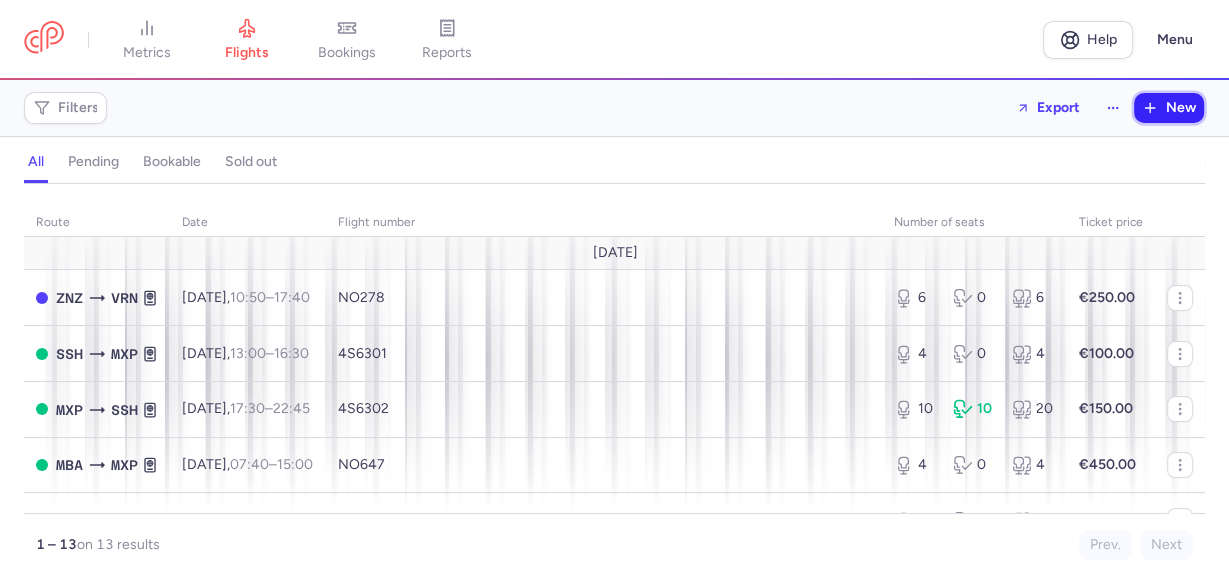click on "New" at bounding box center (1181, 108) 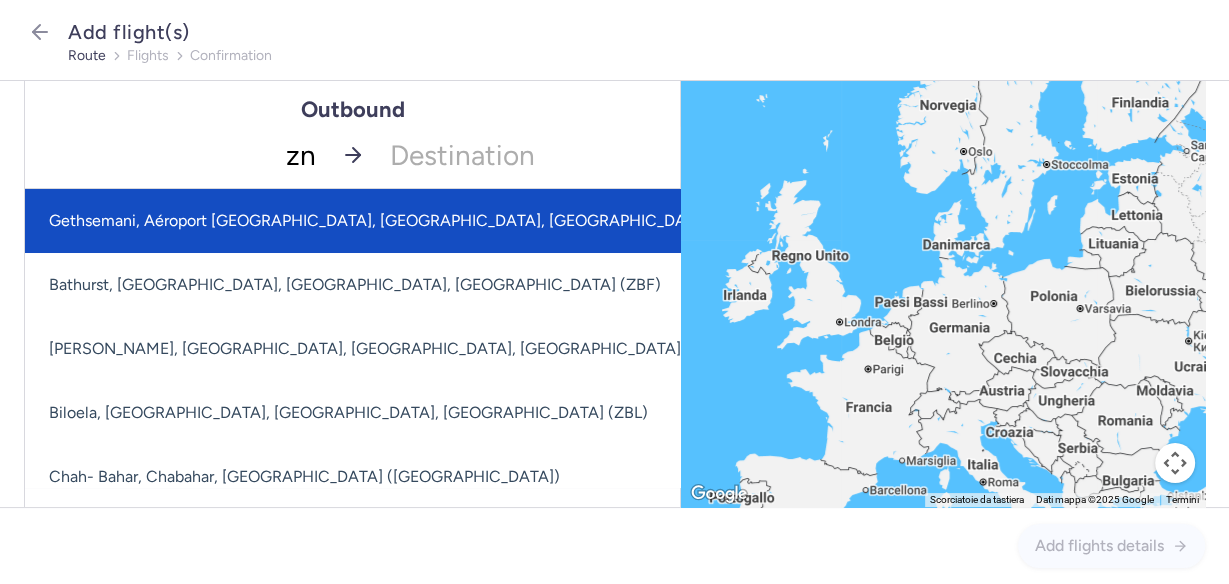 type on "znz" 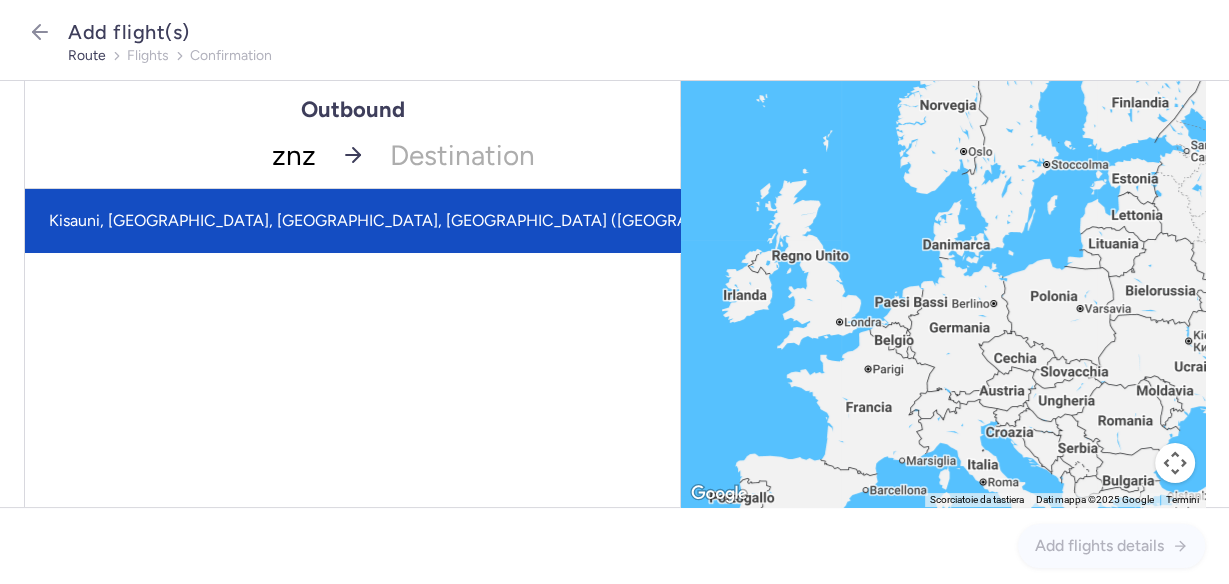 click on "Kisauni, Zanzibar, Tanzania, United Republic of (ZNZ)" at bounding box center (416, 221) 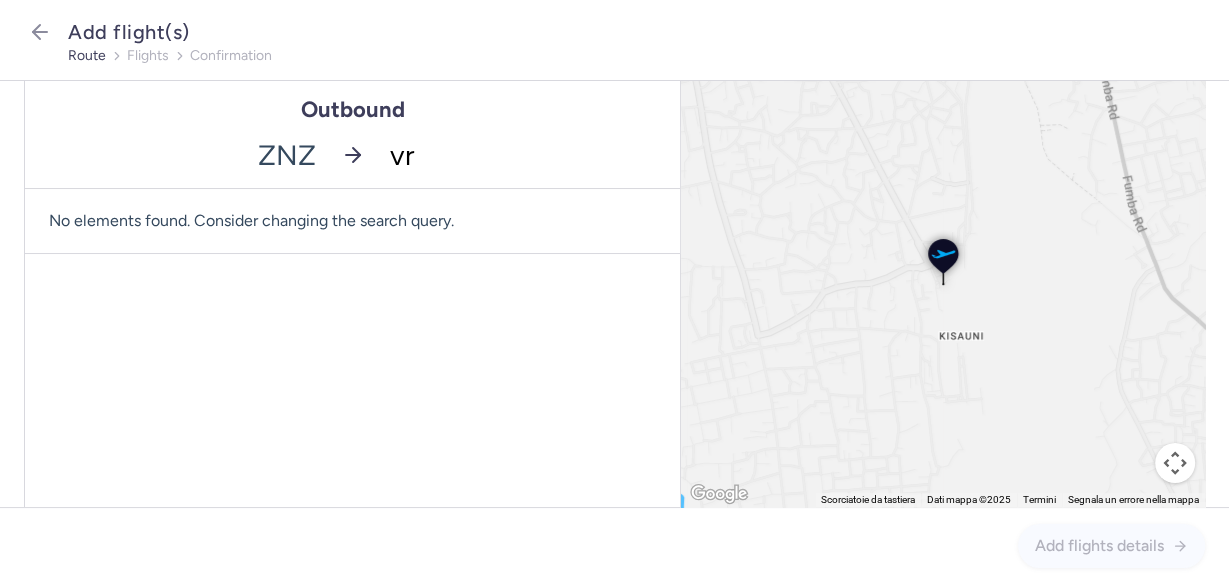 type on "vrn" 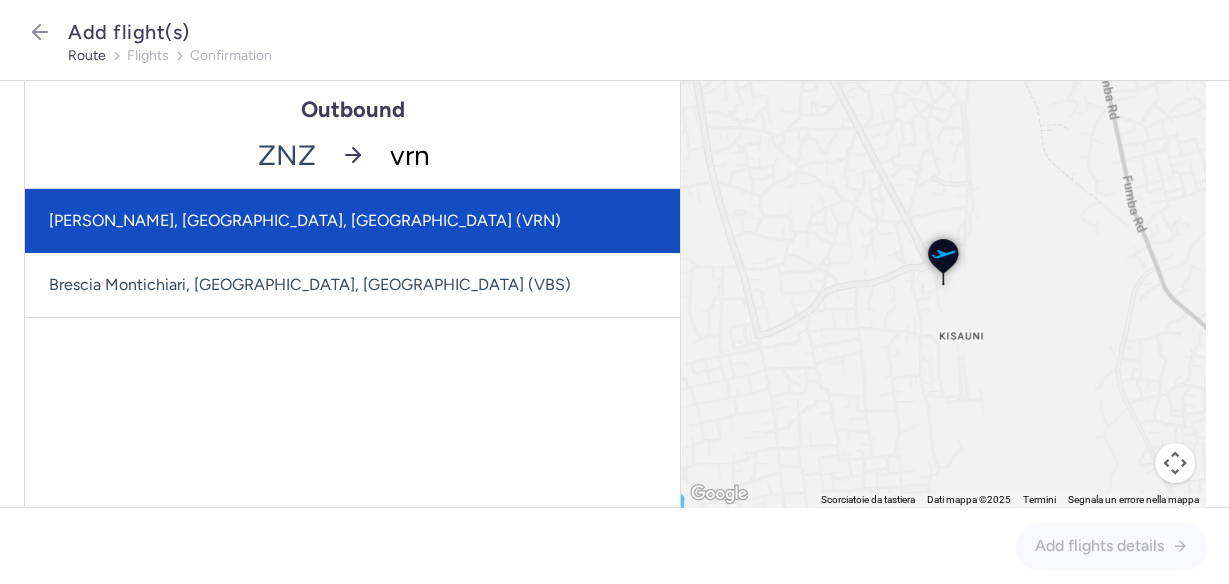 click on "Valerio Catullo, Verona, Italy (VRN)" 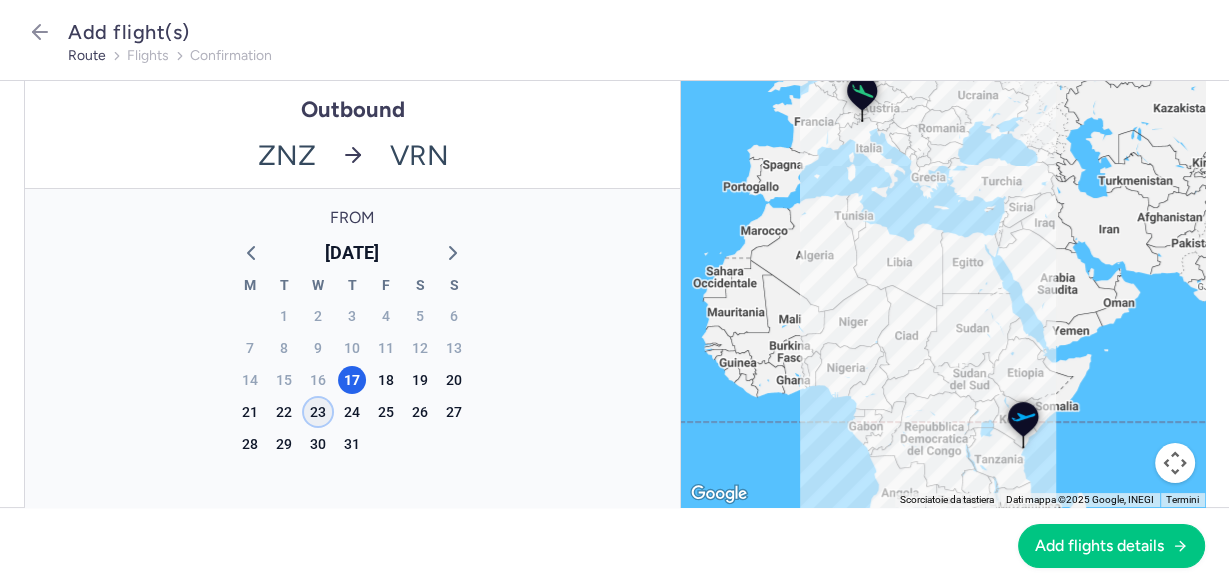click on "23" 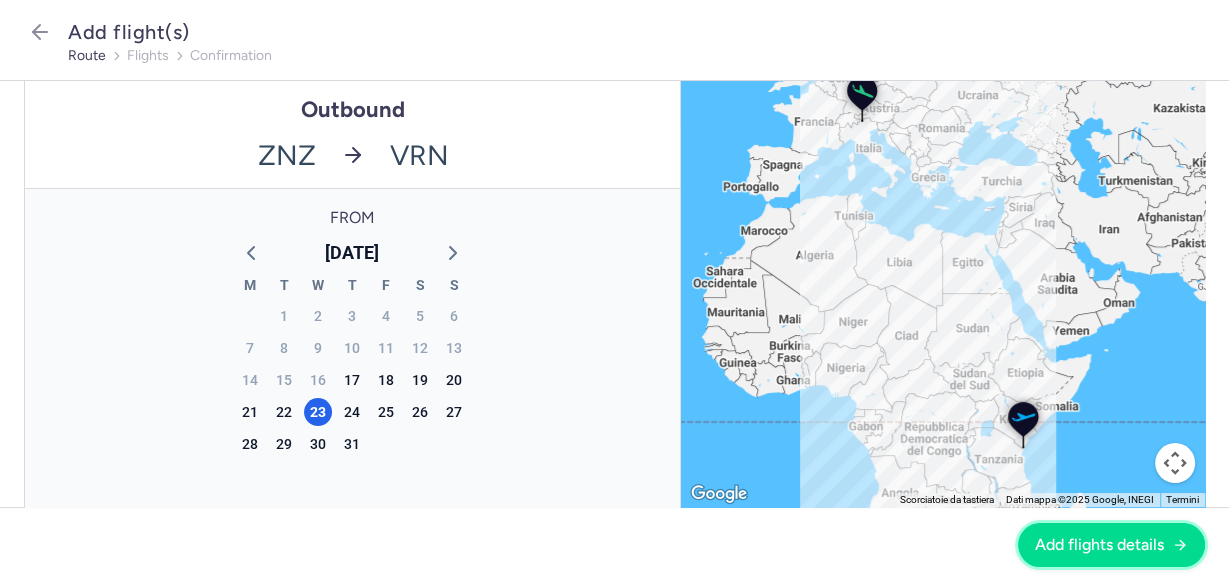 click on "Add flights details" at bounding box center [1099, 545] 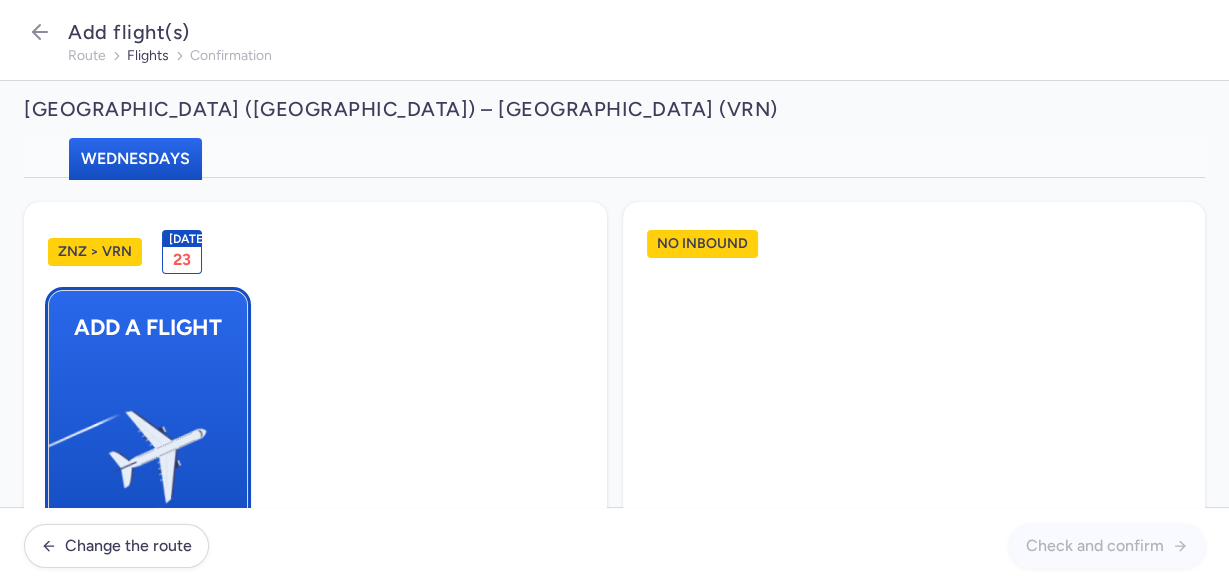 click at bounding box center [59, 448] 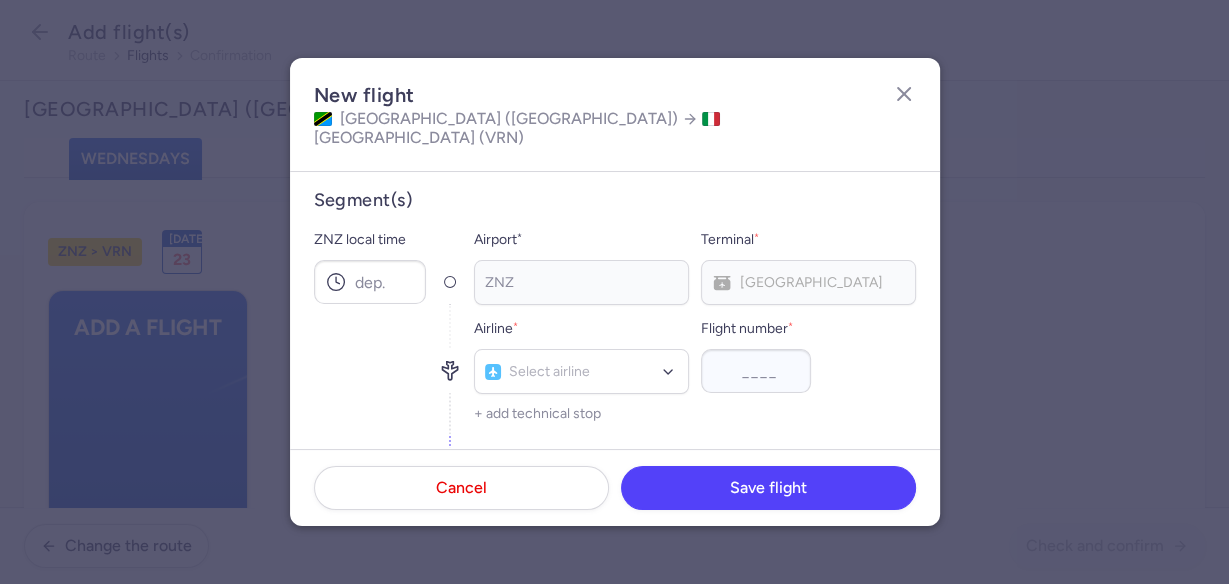 scroll, scrollTop: 0, scrollLeft: 0, axis: both 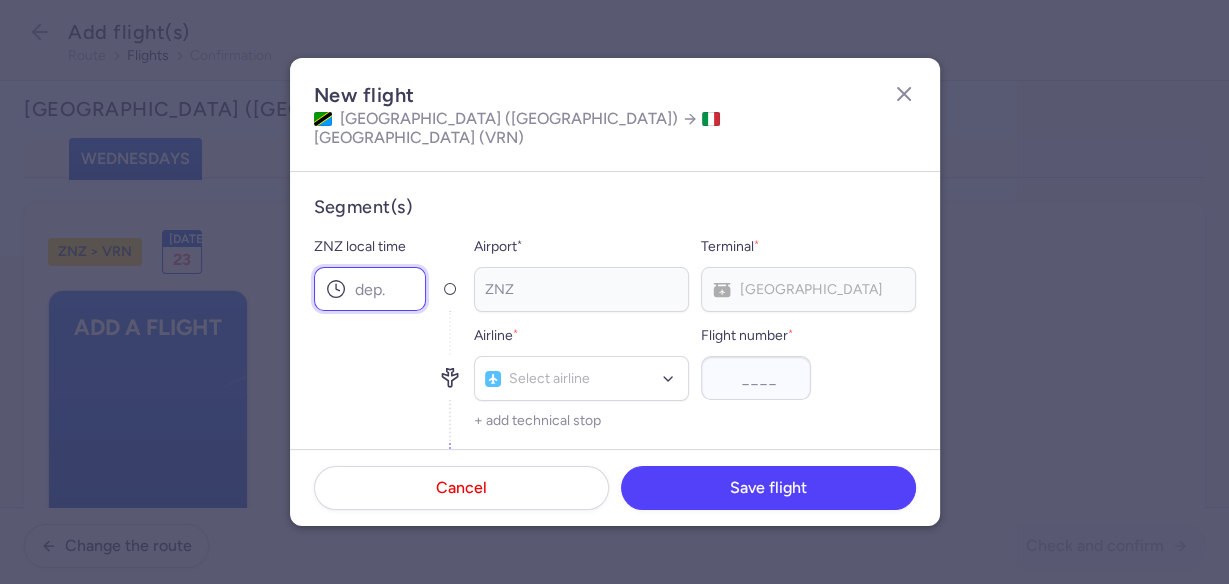click on "ZNZ local time" at bounding box center [370, 289] 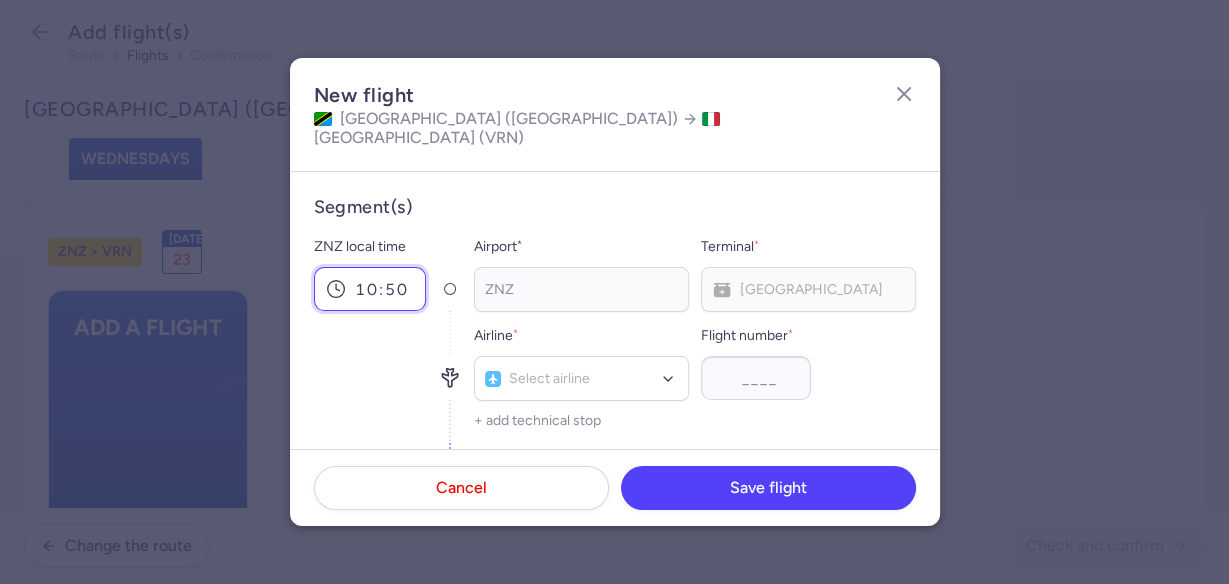 type on "10:50" 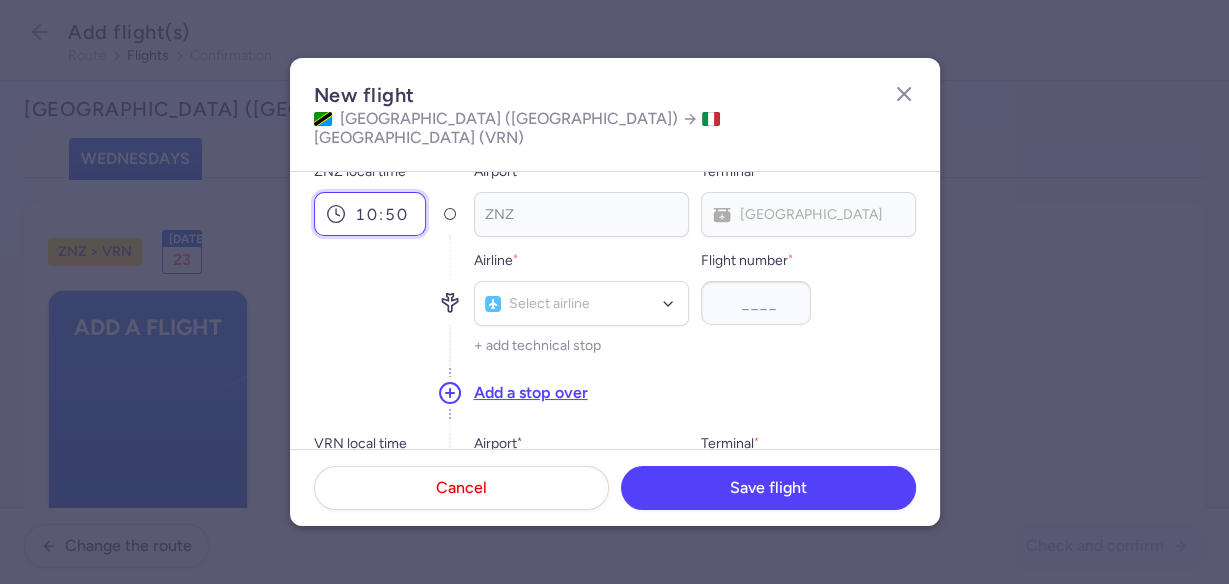 scroll, scrollTop: 160, scrollLeft: 0, axis: vertical 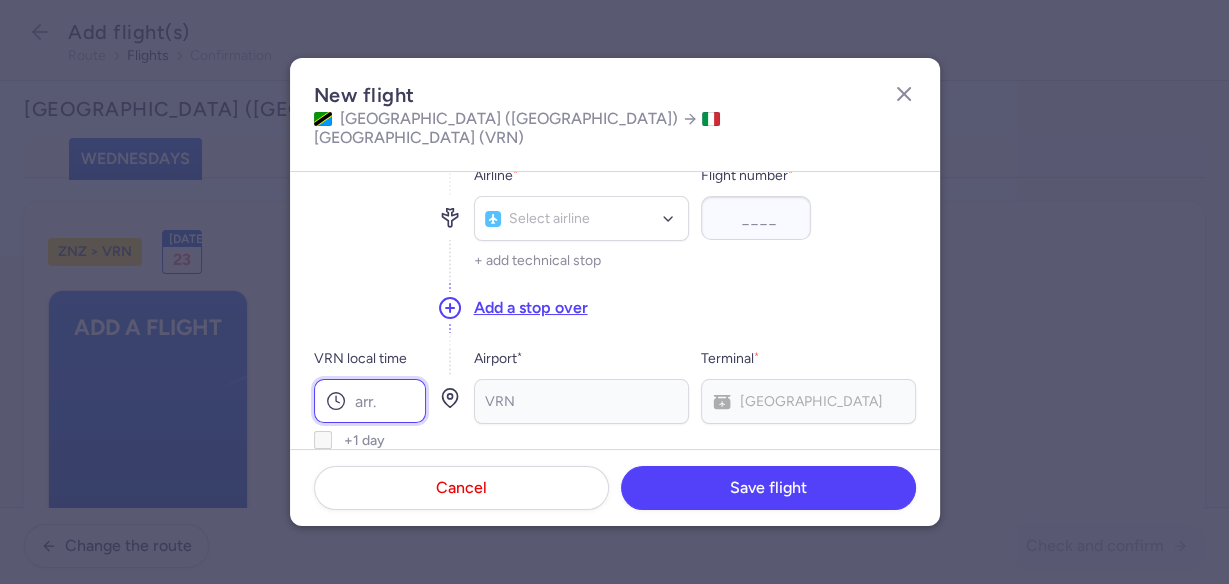 click on "VRN local time" at bounding box center [370, 401] 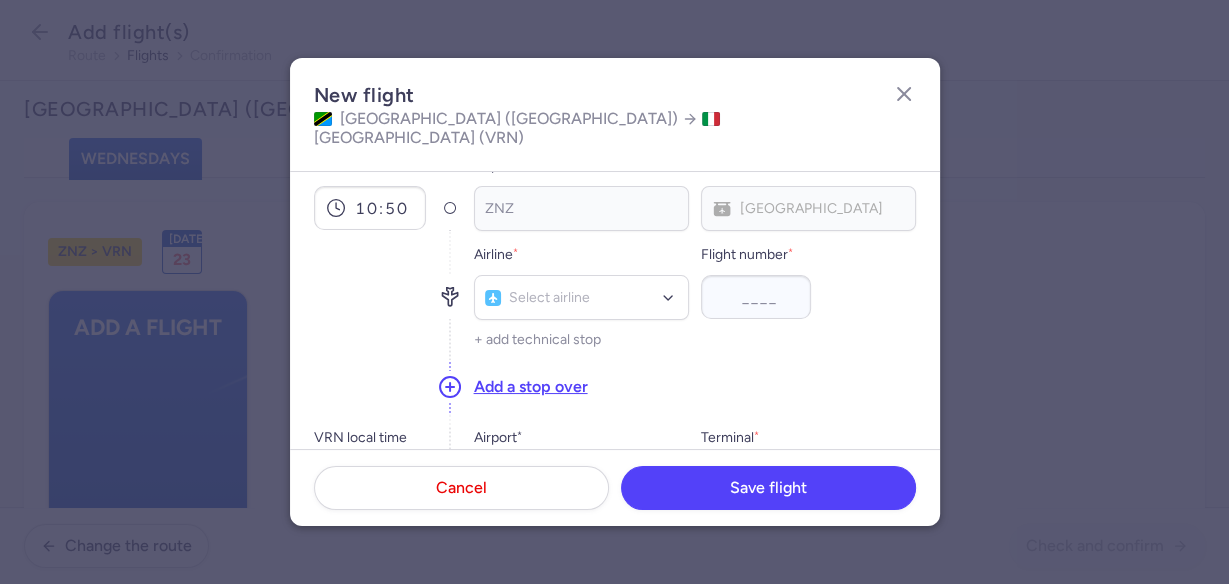 scroll, scrollTop: 0, scrollLeft: 0, axis: both 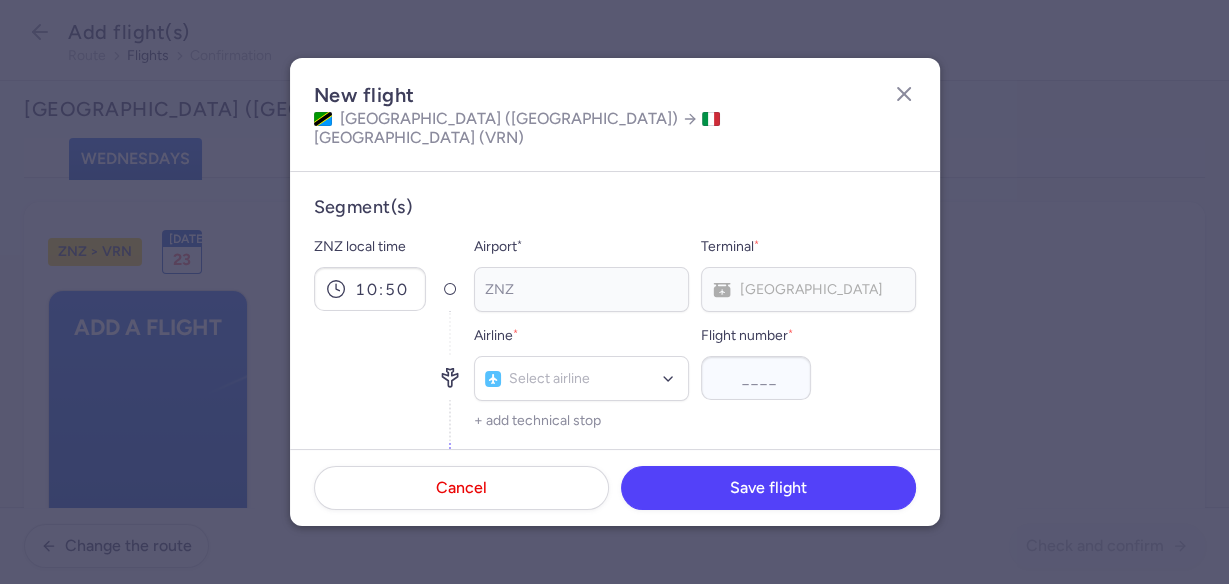 type on "17:40" 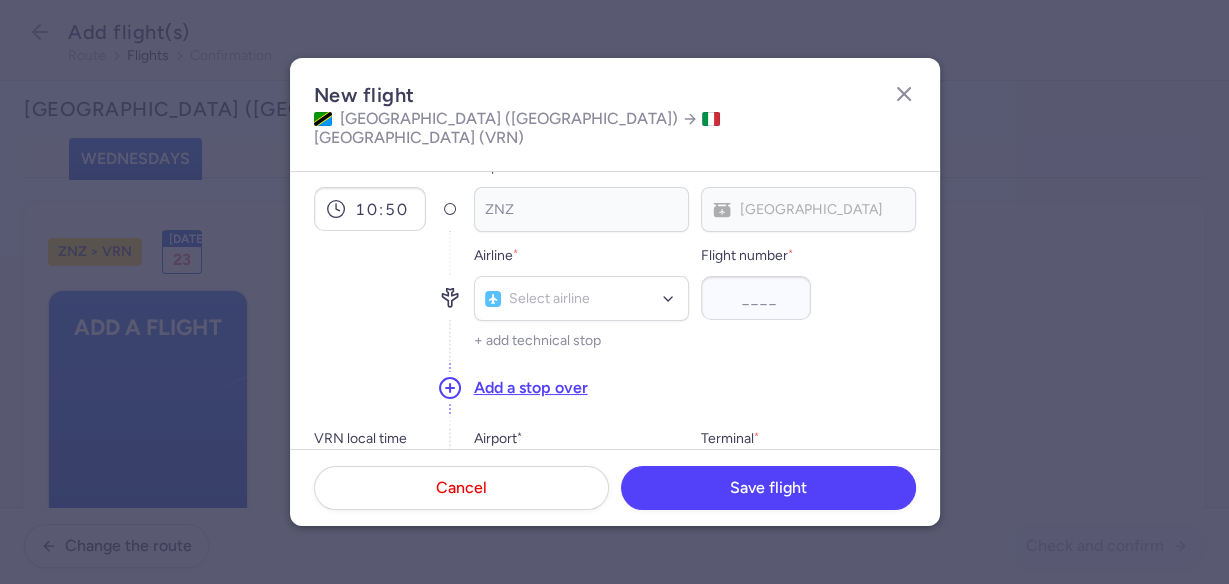 scroll, scrollTop: 160, scrollLeft: 0, axis: vertical 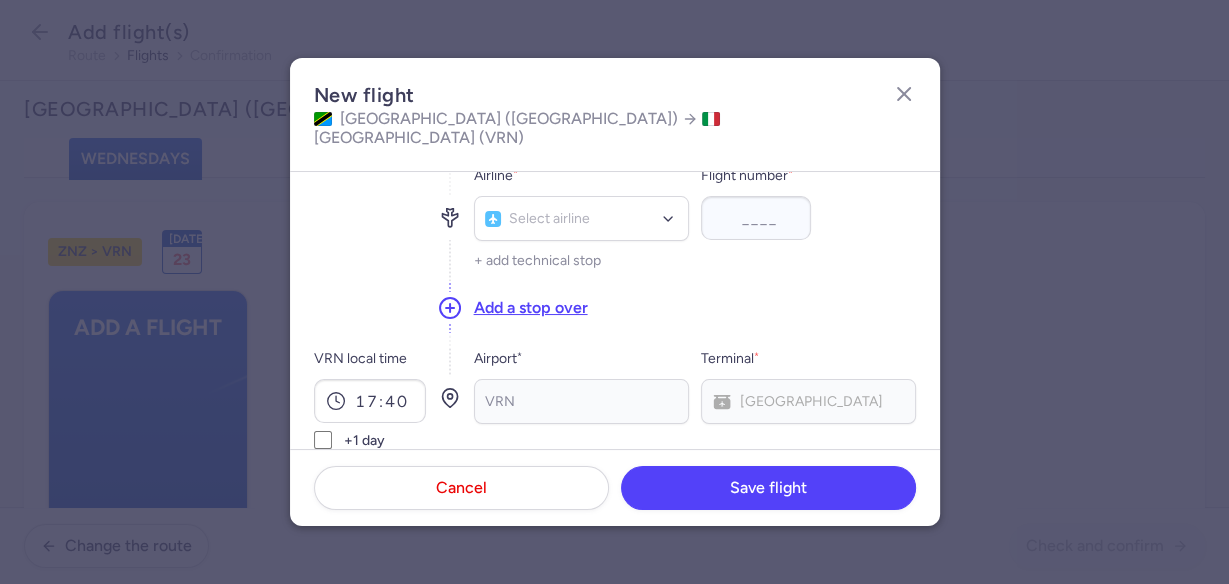 click on "VRN Main Terminal No elements found. Consider changing the search query. List is empty." 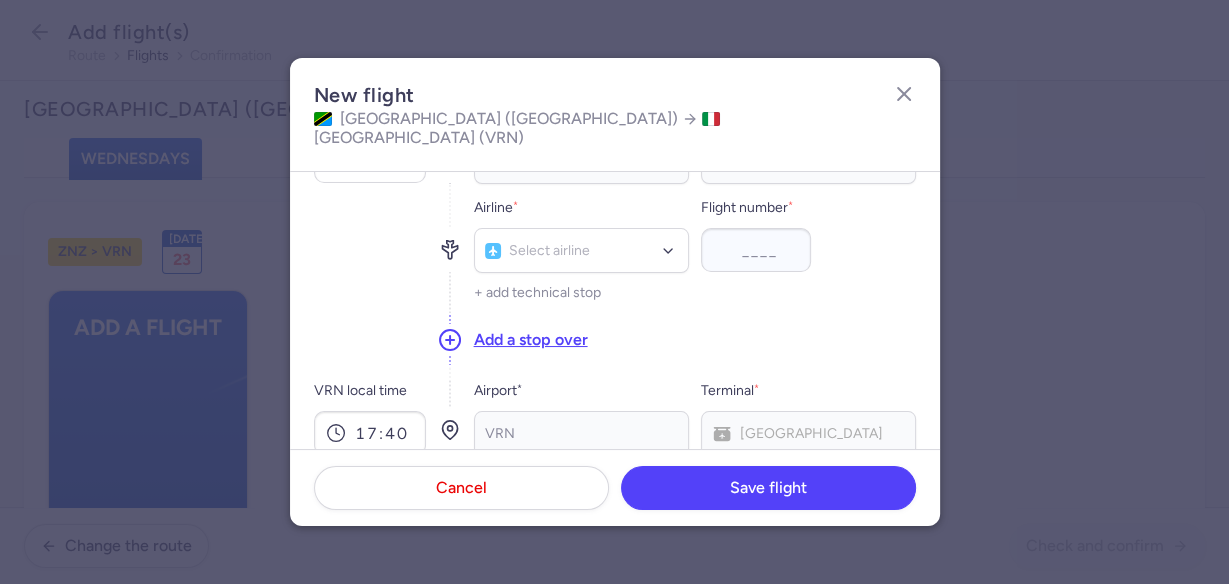 scroll, scrollTop: 80, scrollLeft: 0, axis: vertical 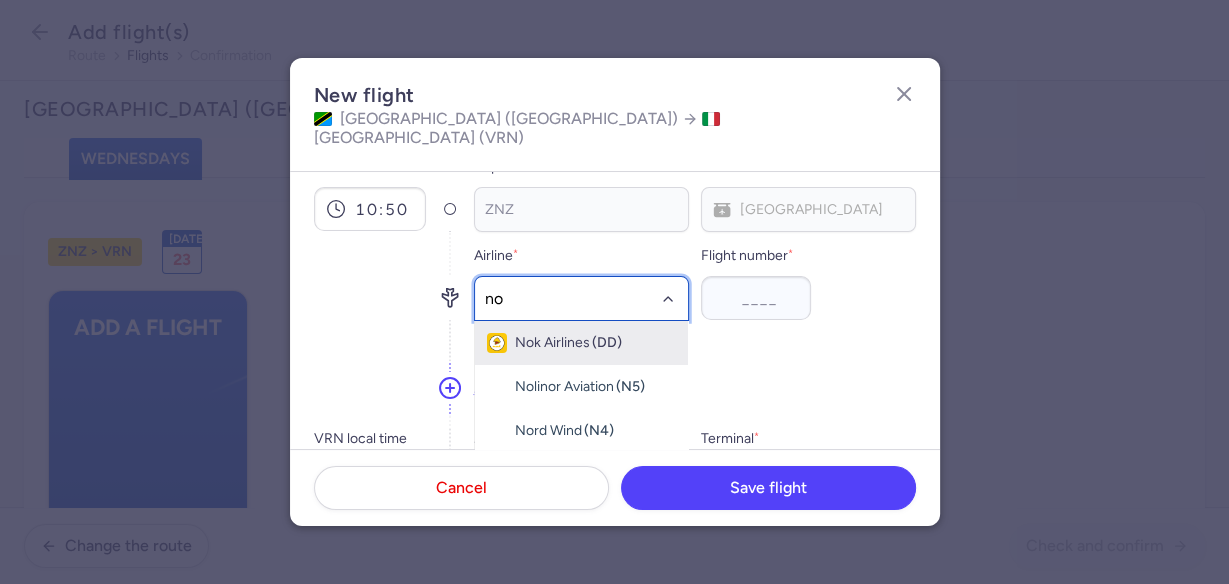 type on "n" 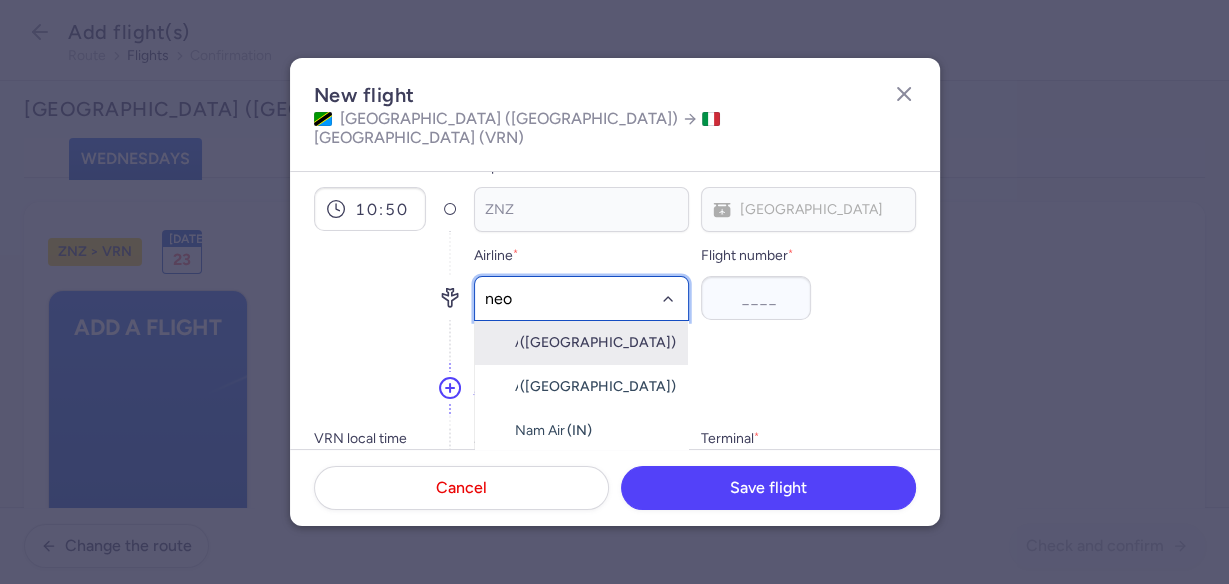 type on "neos" 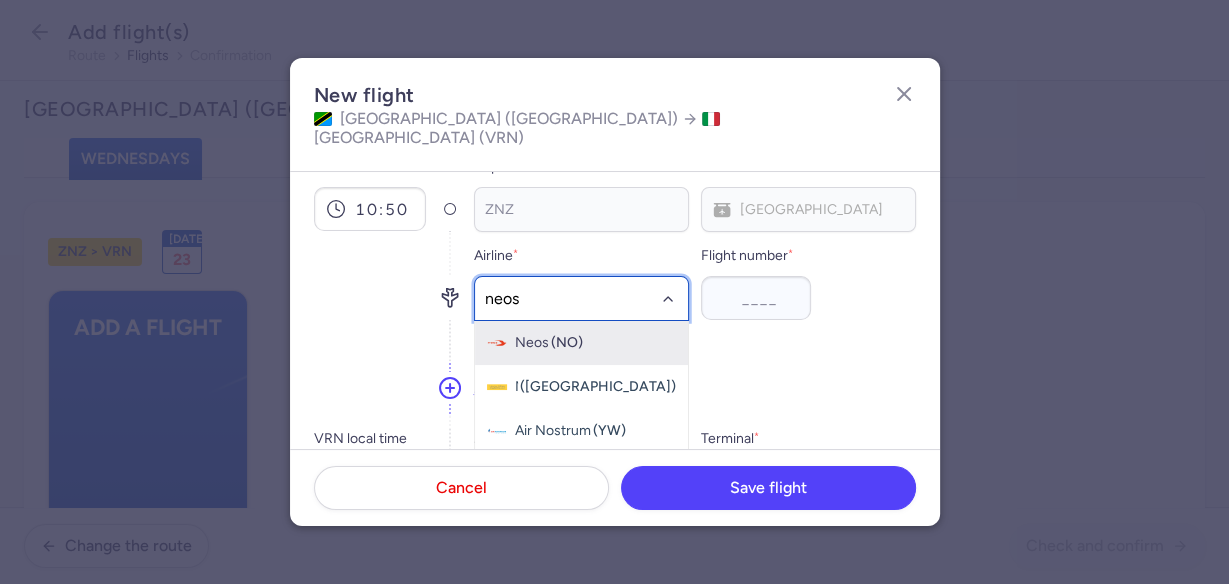 click on "(NO)" at bounding box center [567, 343] 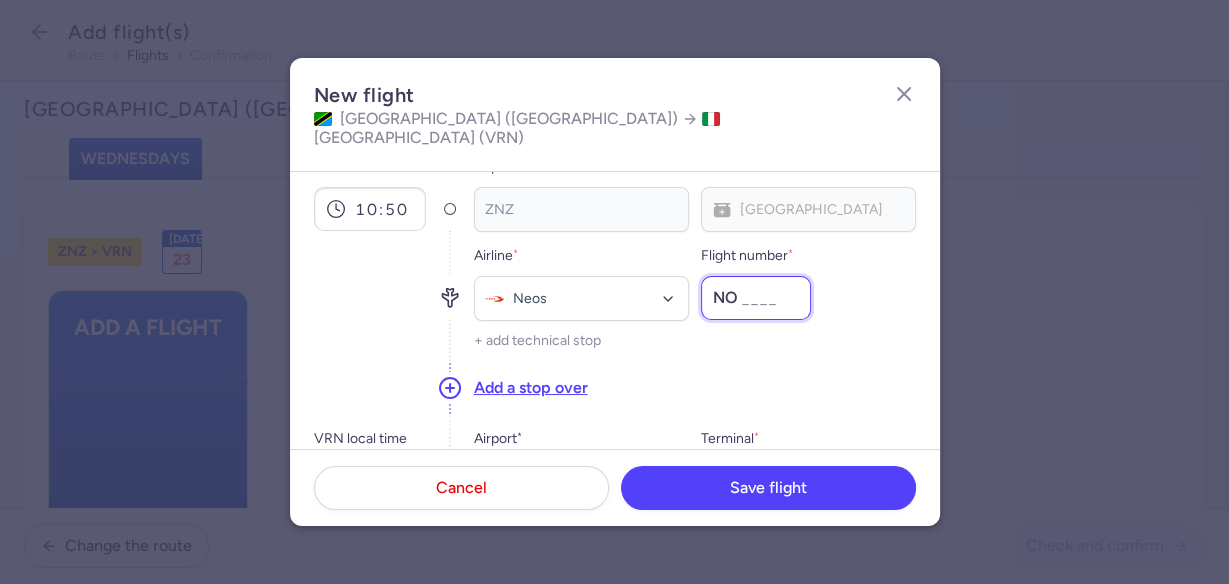 paste on "0278" 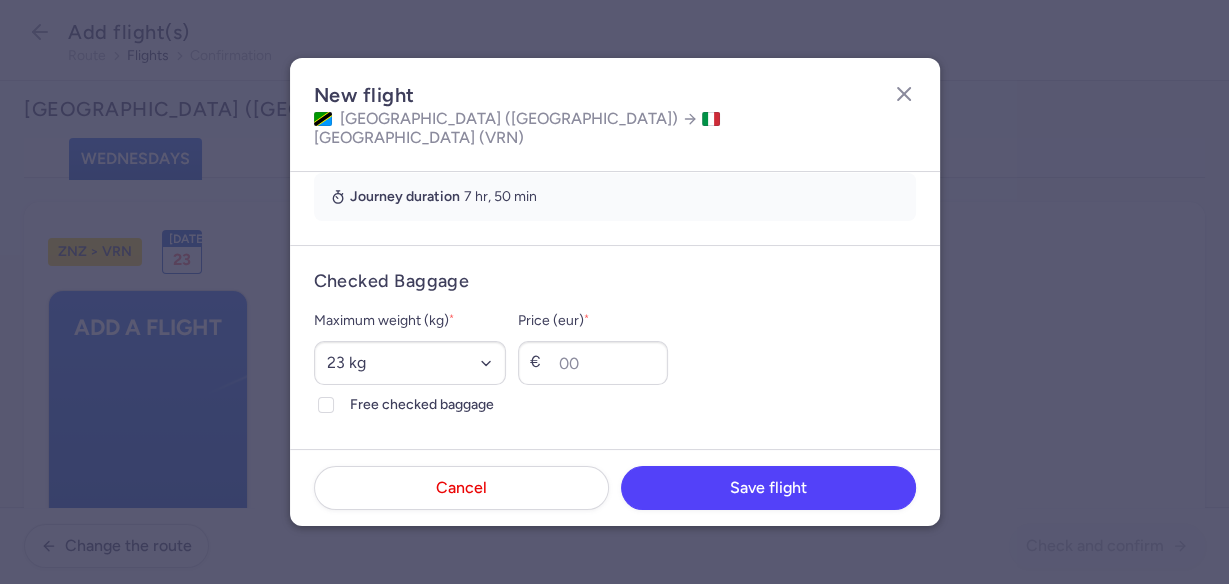scroll, scrollTop: 480, scrollLeft: 0, axis: vertical 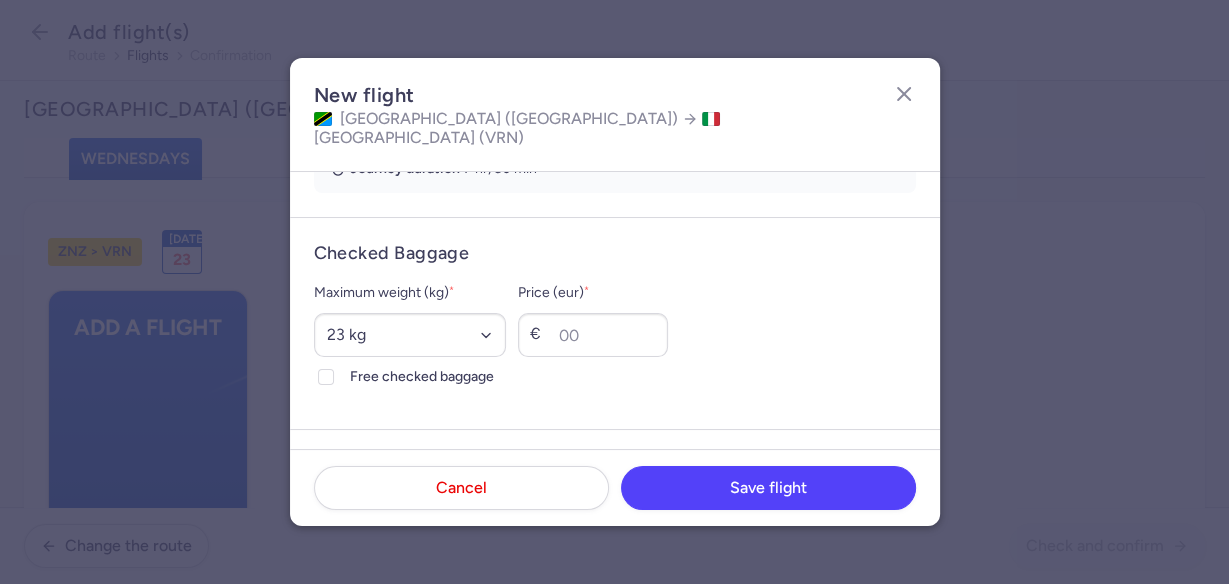 type on "0278" 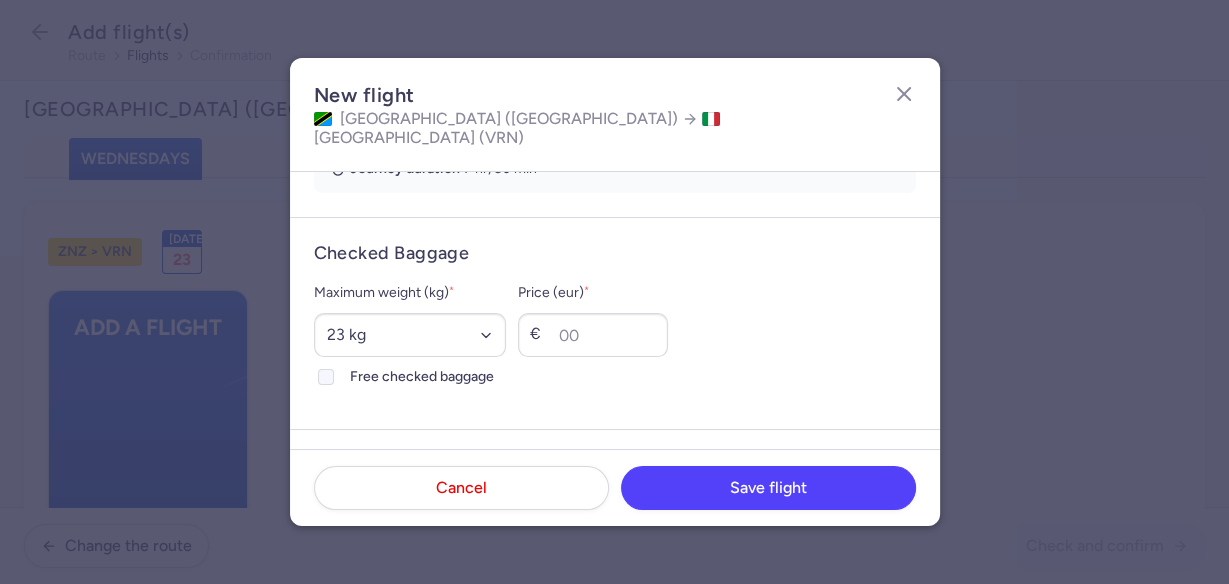 click 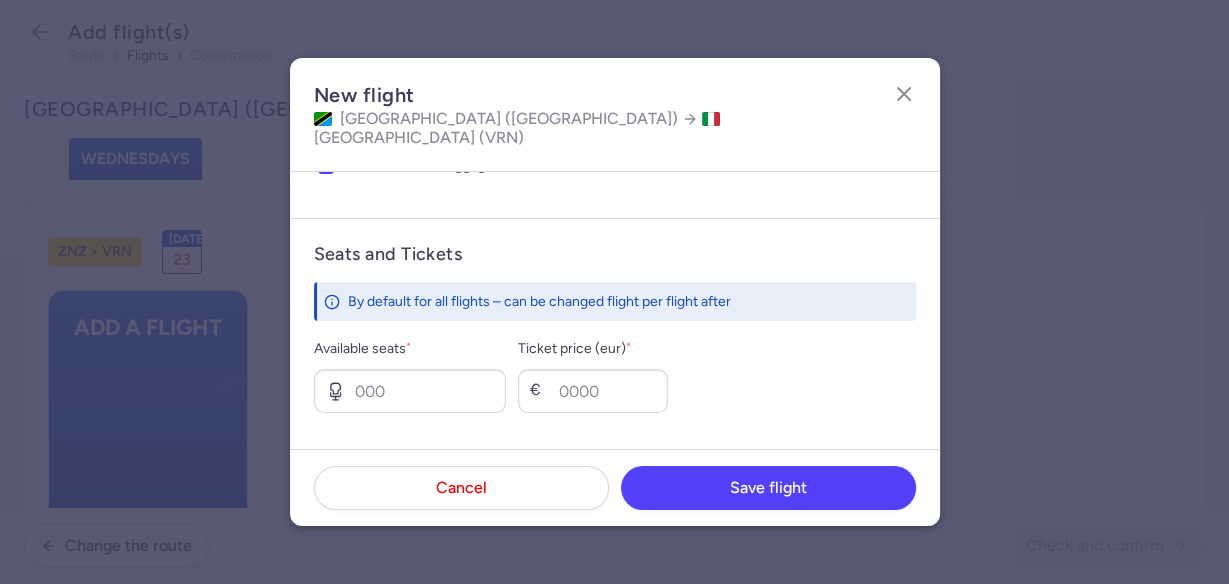 scroll, scrollTop: 720, scrollLeft: 0, axis: vertical 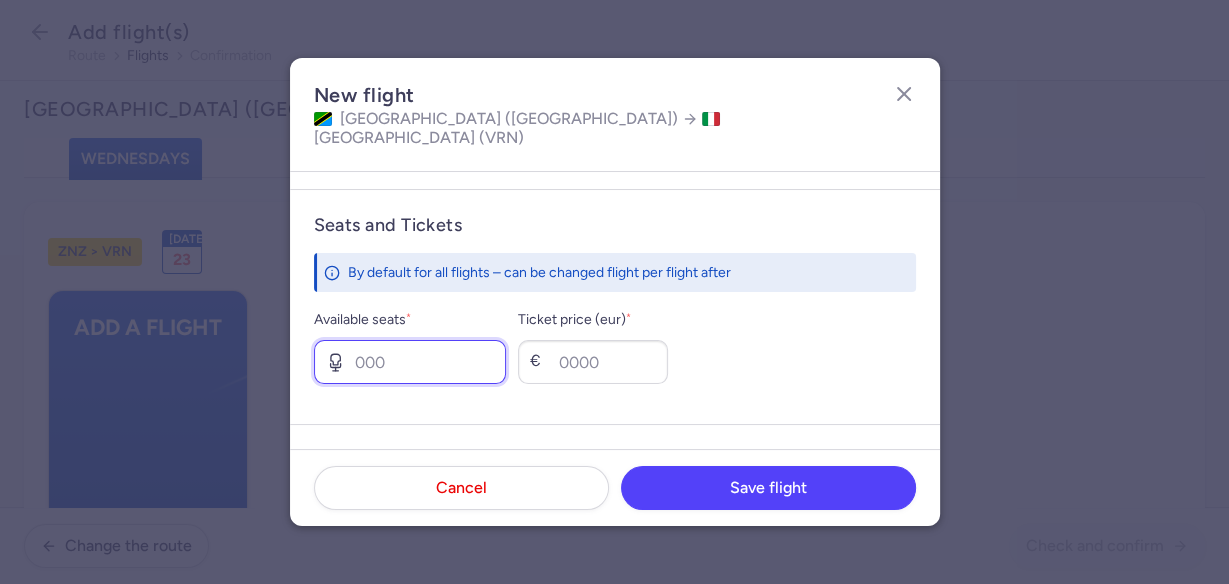 click on "Available seats  *" at bounding box center (410, 362) 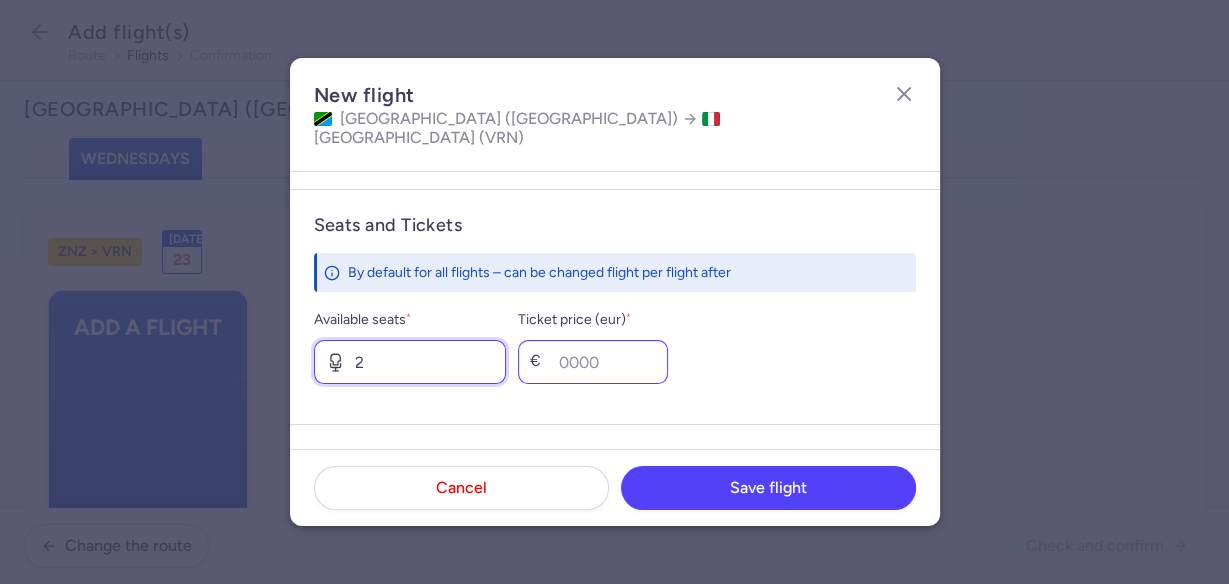 type on "2" 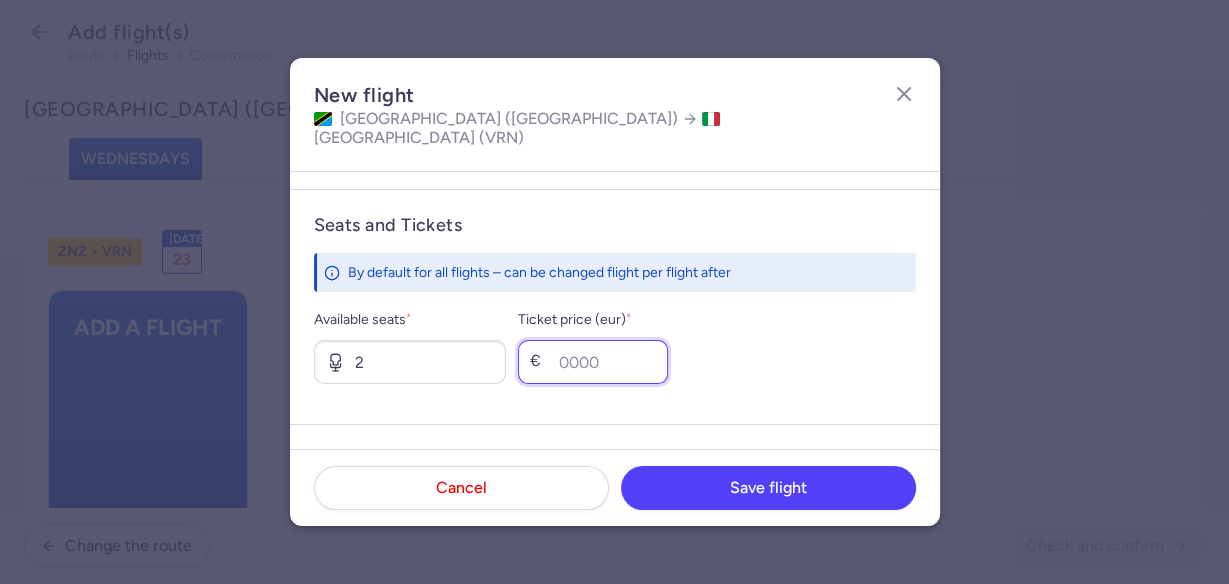click on "Ticket price (eur)  *" at bounding box center [593, 362] 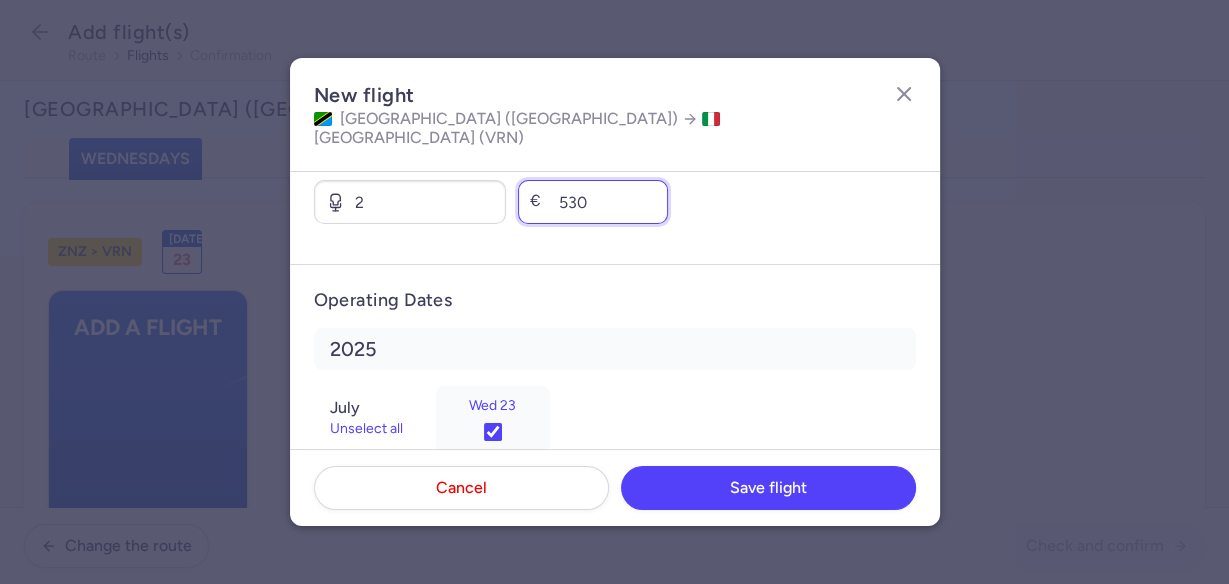 scroll, scrollTop: 901, scrollLeft: 0, axis: vertical 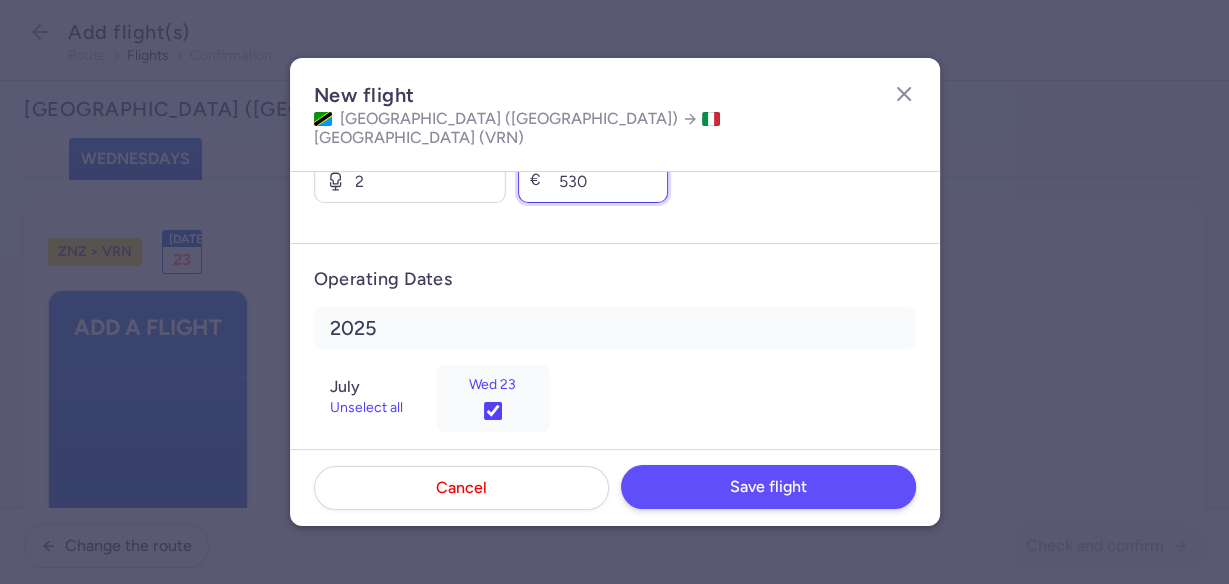 type on "530" 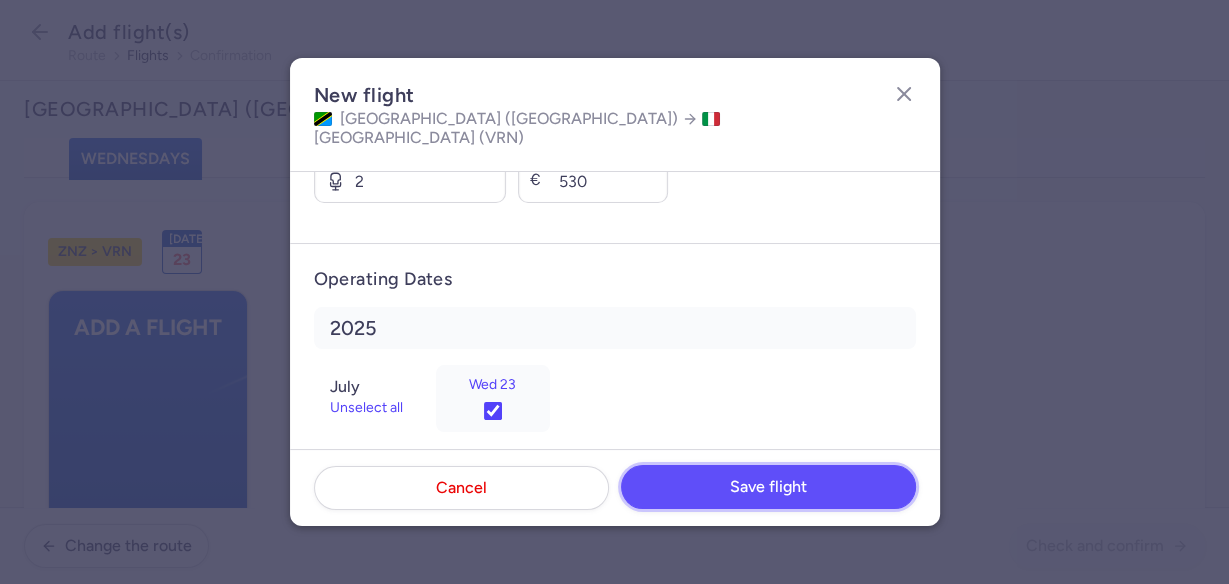 click on "Save flight" at bounding box center (768, 487) 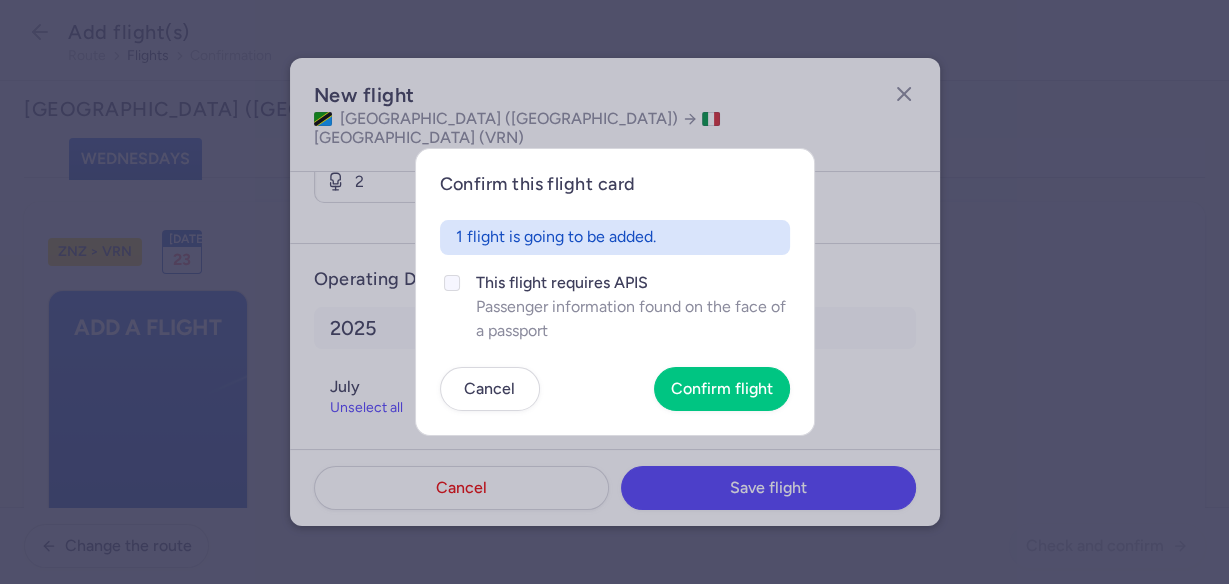 click 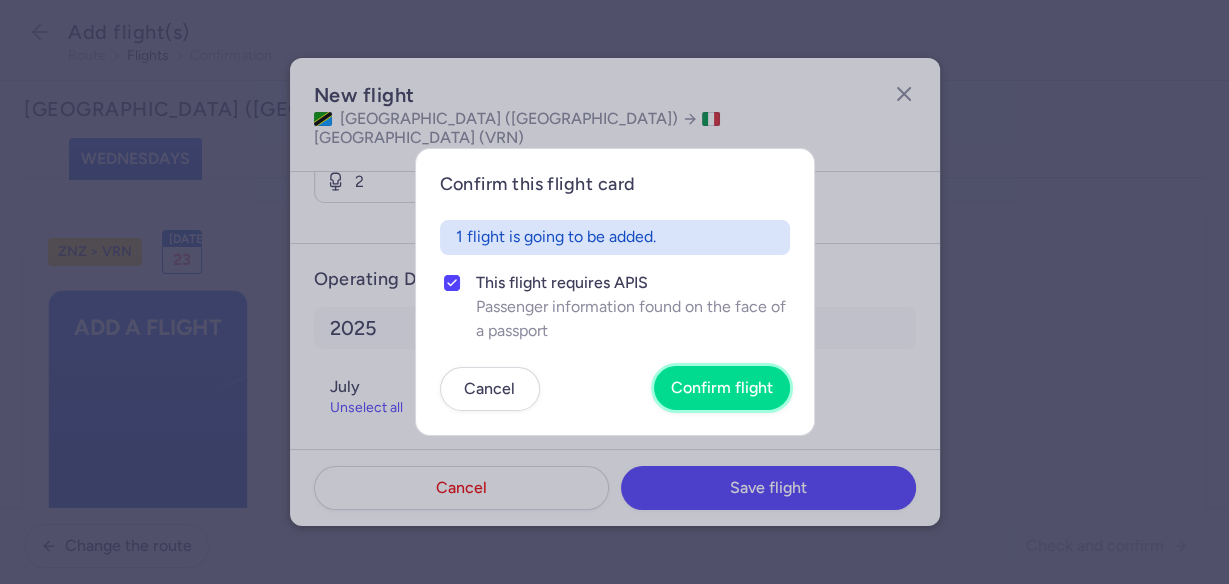 click on "Confirm flight" at bounding box center (722, 388) 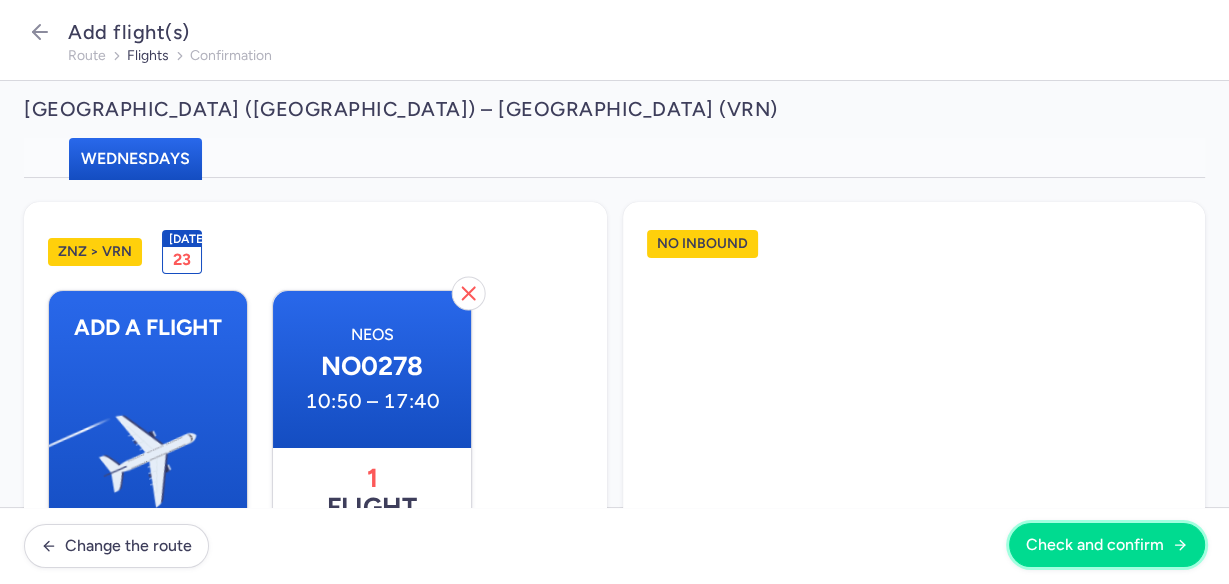 click on "Check and confirm" at bounding box center (1095, 545) 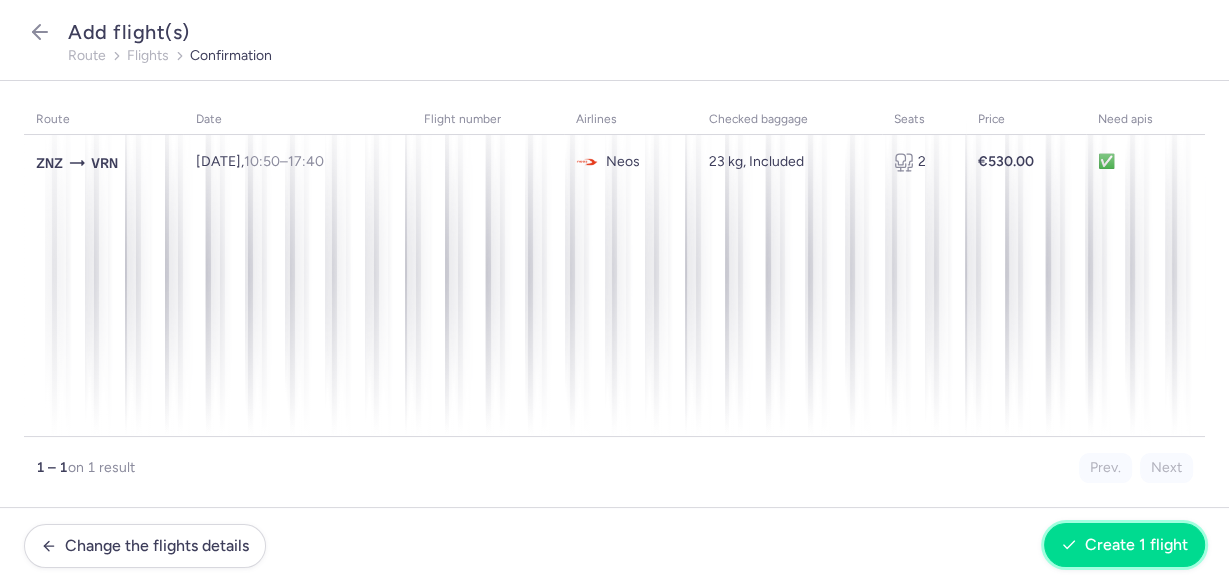 click on "Create 1 flight" at bounding box center [1136, 545] 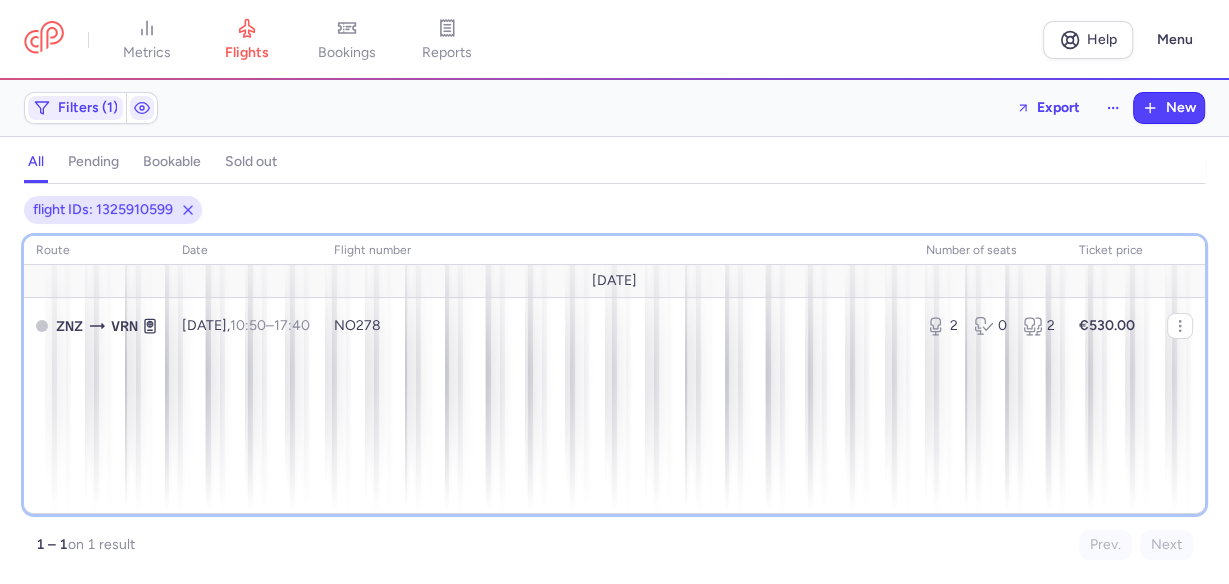 click on "route date Flight number number of seats Ticket price July 25  ZNZ  VRN Wed, 23 Jul,  10:50  –  17:40  +0  NO278  2 0 2 €530.00" at bounding box center (614, 375) 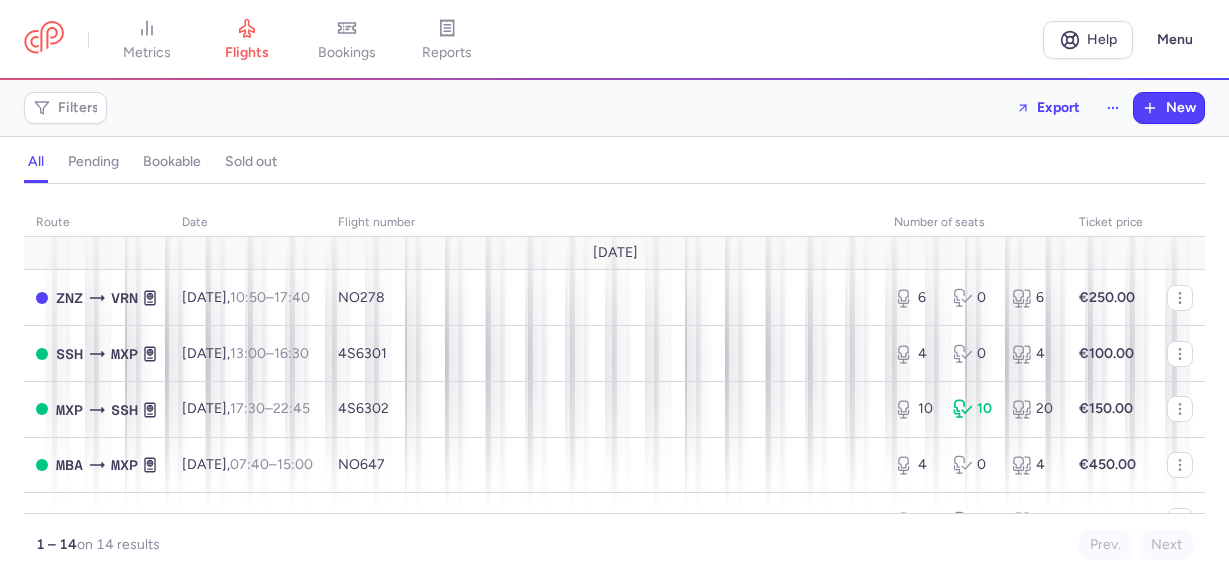 scroll, scrollTop: 0, scrollLeft: 0, axis: both 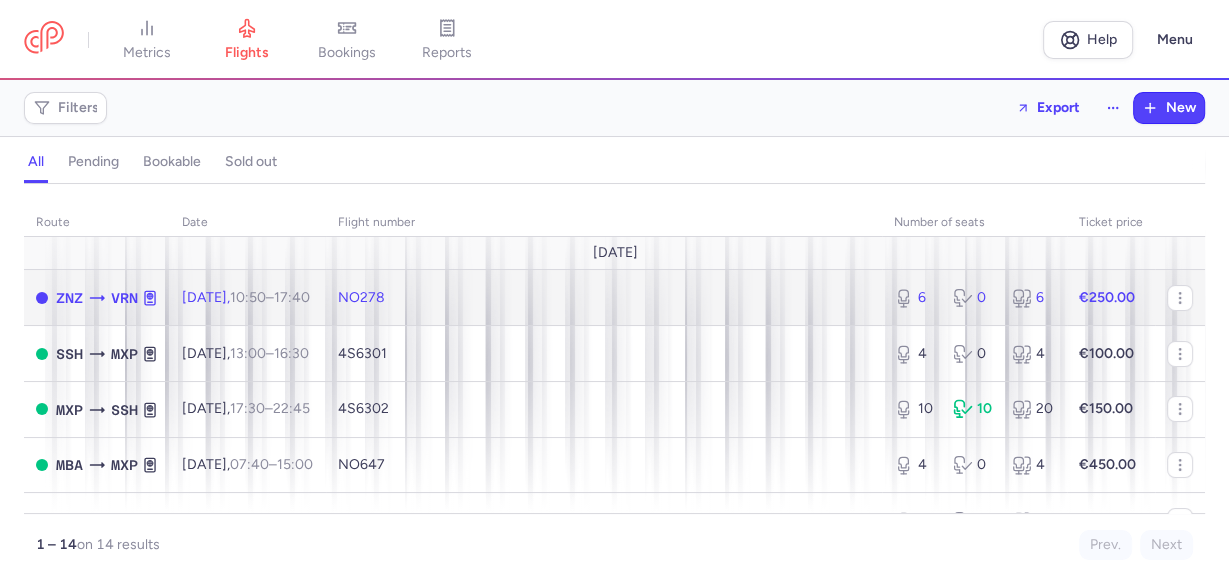 click on "NO278" at bounding box center [604, 298] 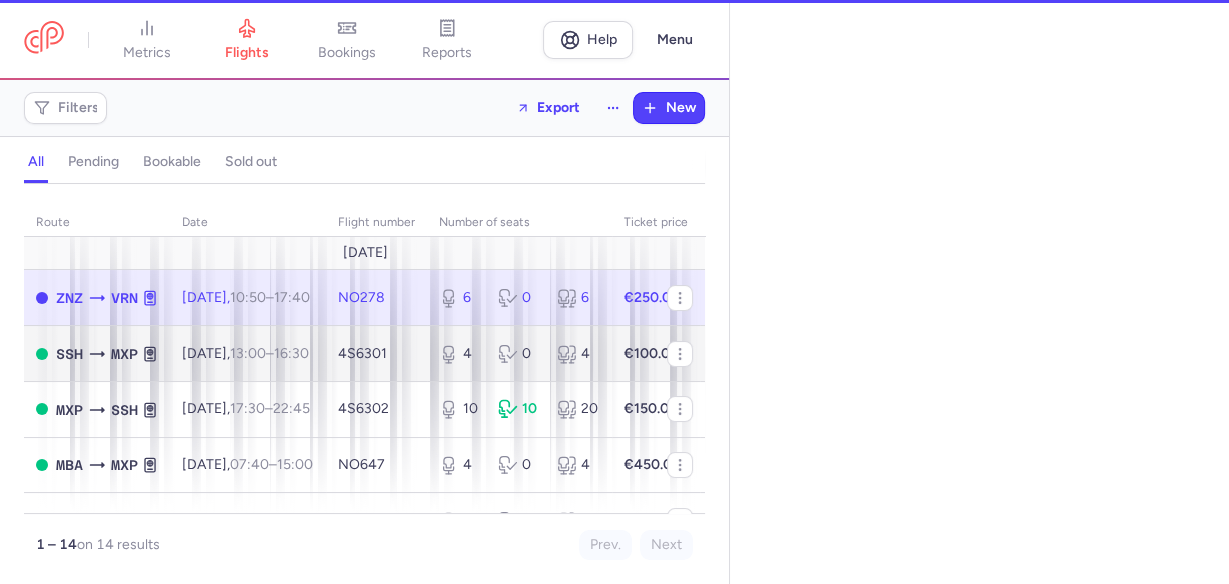 select on "days" 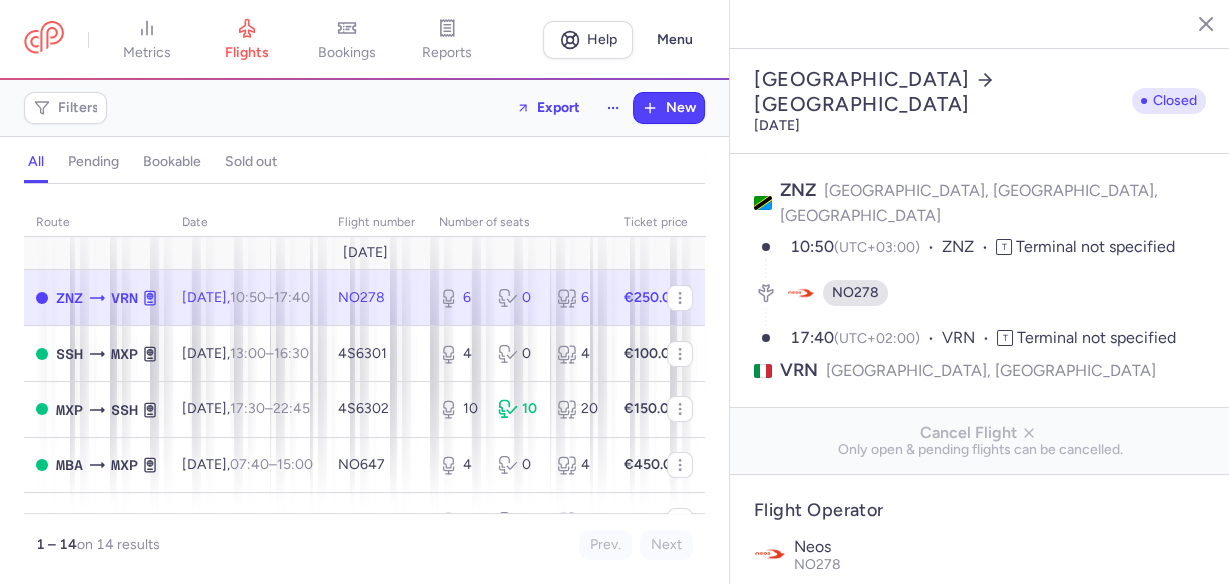 click 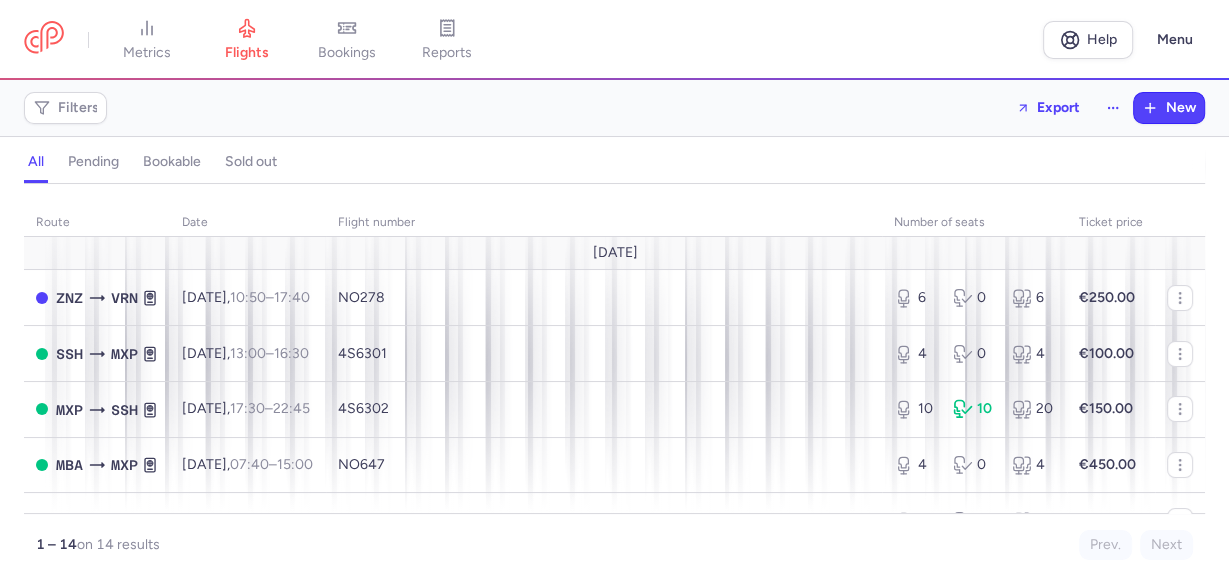 click on "Filters  Export  New" at bounding box center [614, 108] 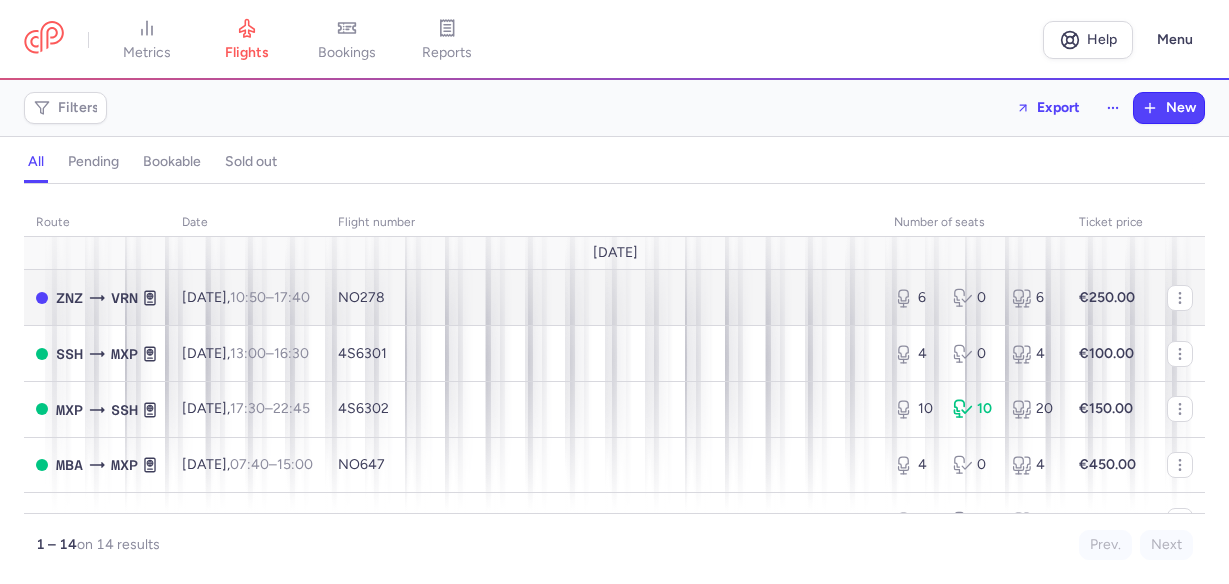 scroll, scrollTop: 0, scrollLeft: 0, axis: both 